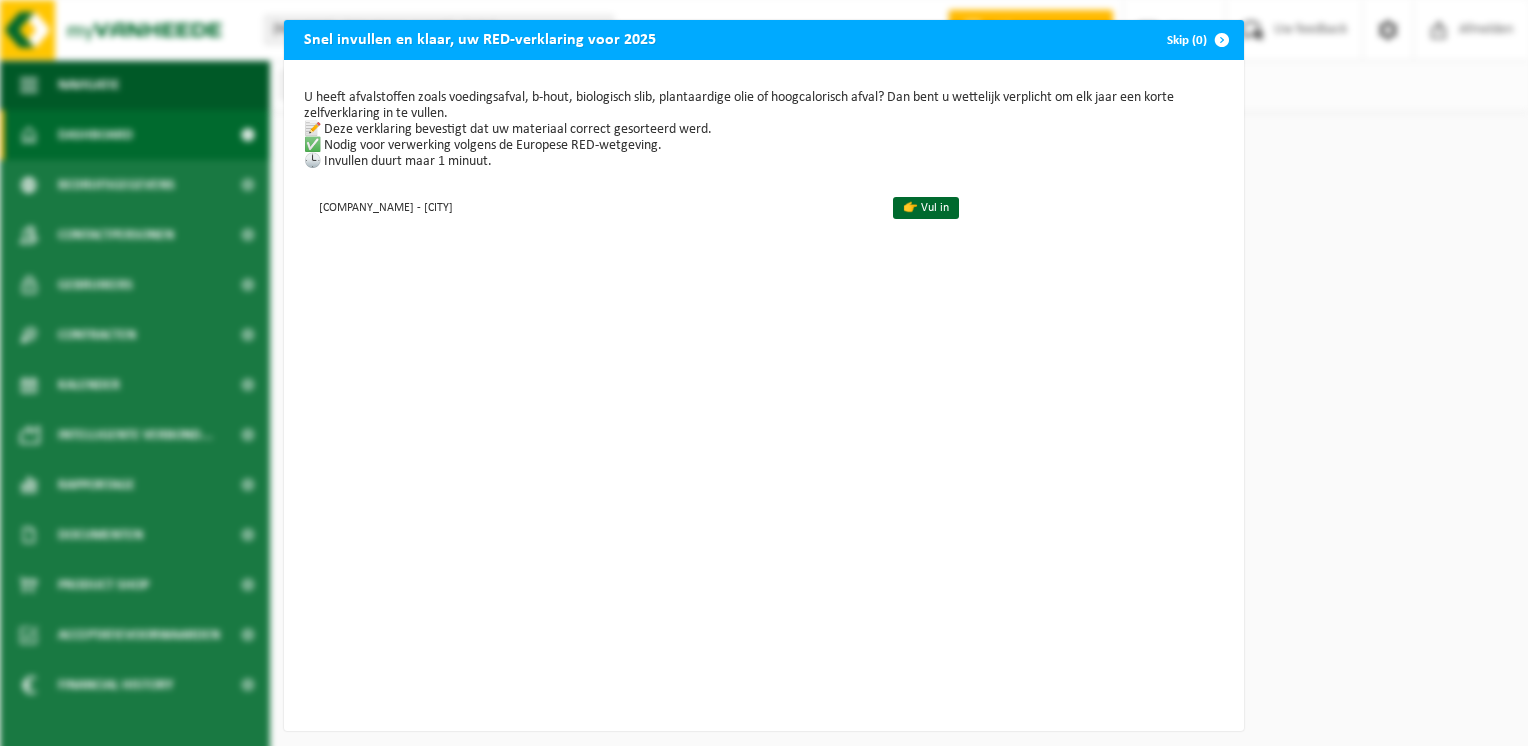 scroll, scrollTop: 0, scrollLeft: 0, axis: both 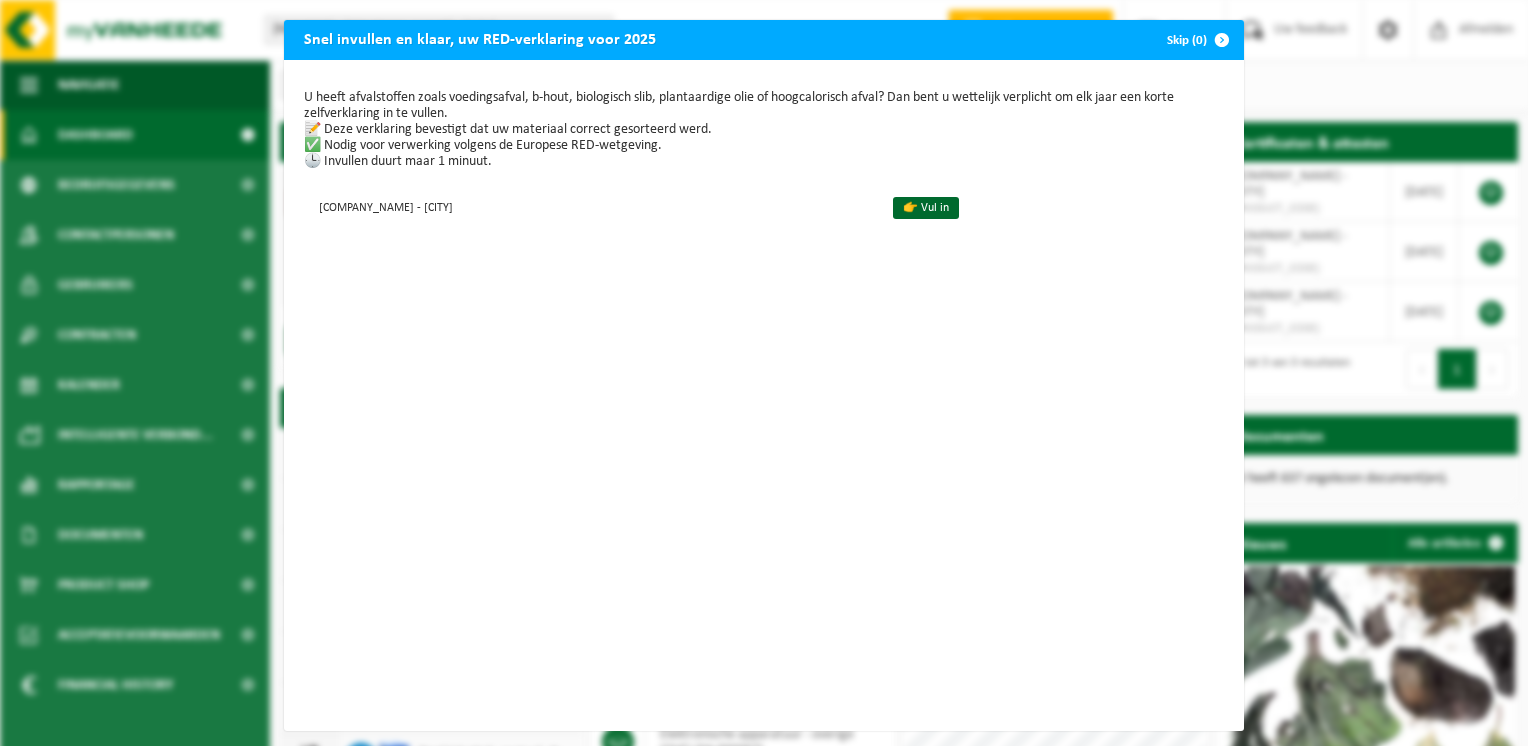 click at bounding box center [1222, 40] 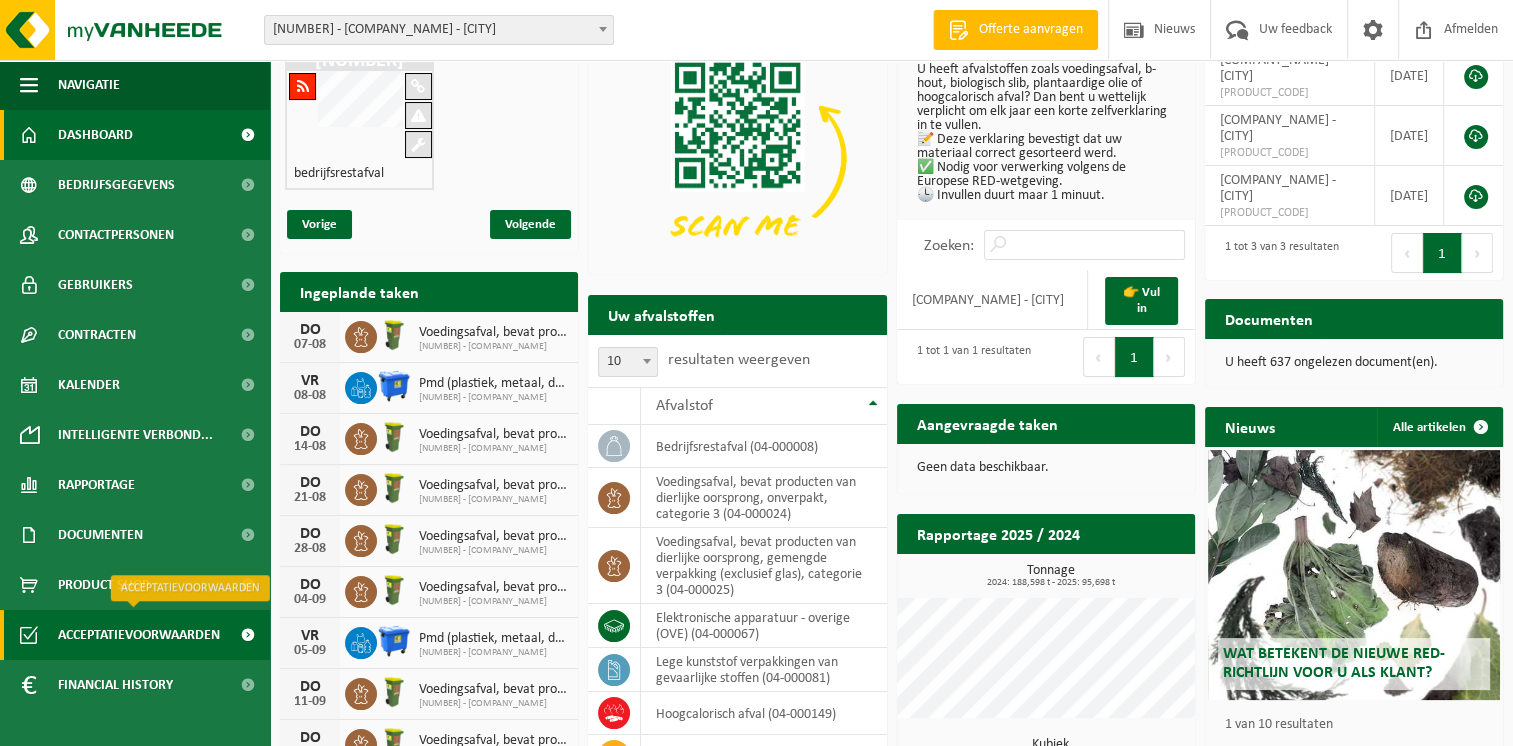 scroll, scrollTop: 200, scrollLeft: 0, axis: vertical 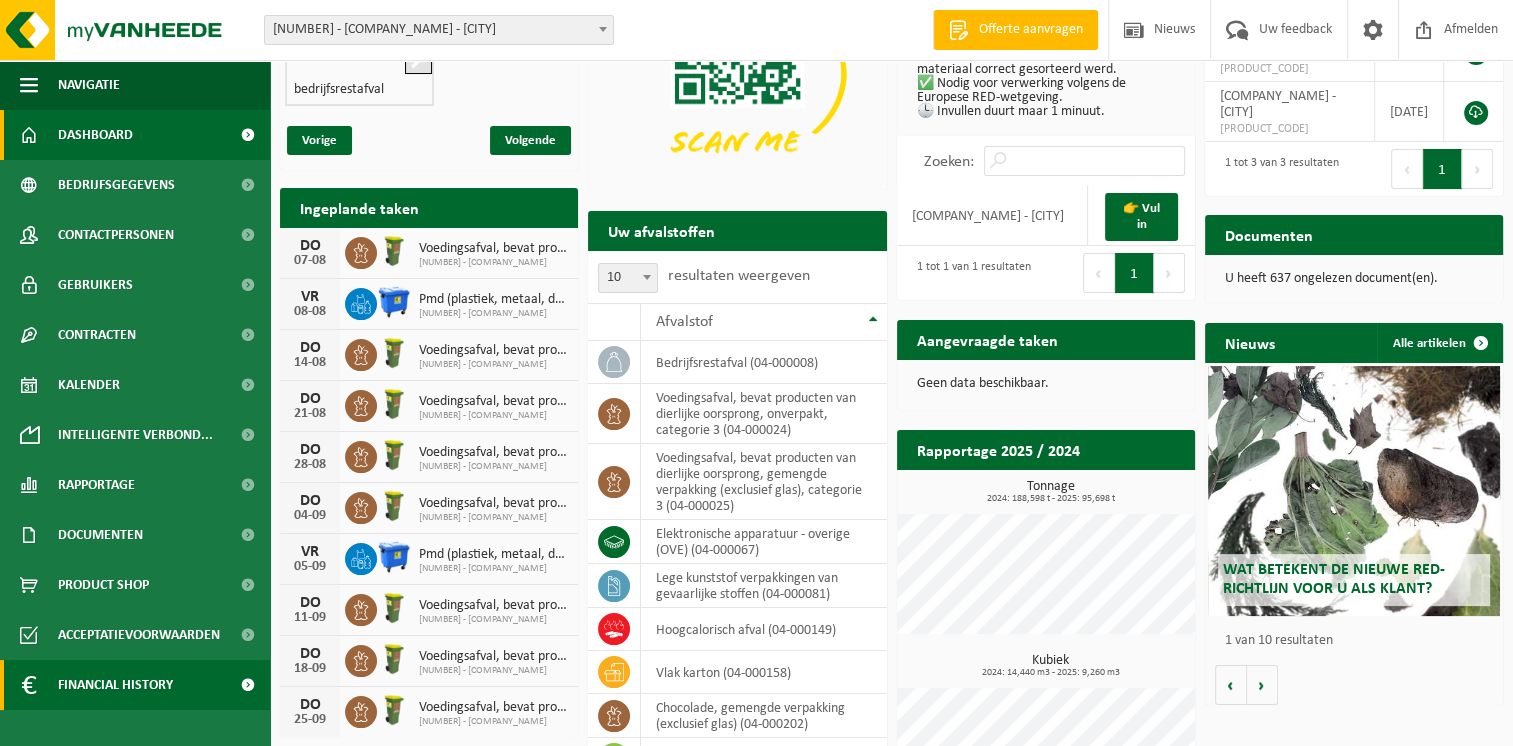 click on "Financial History" at bounding box center (115, 685) 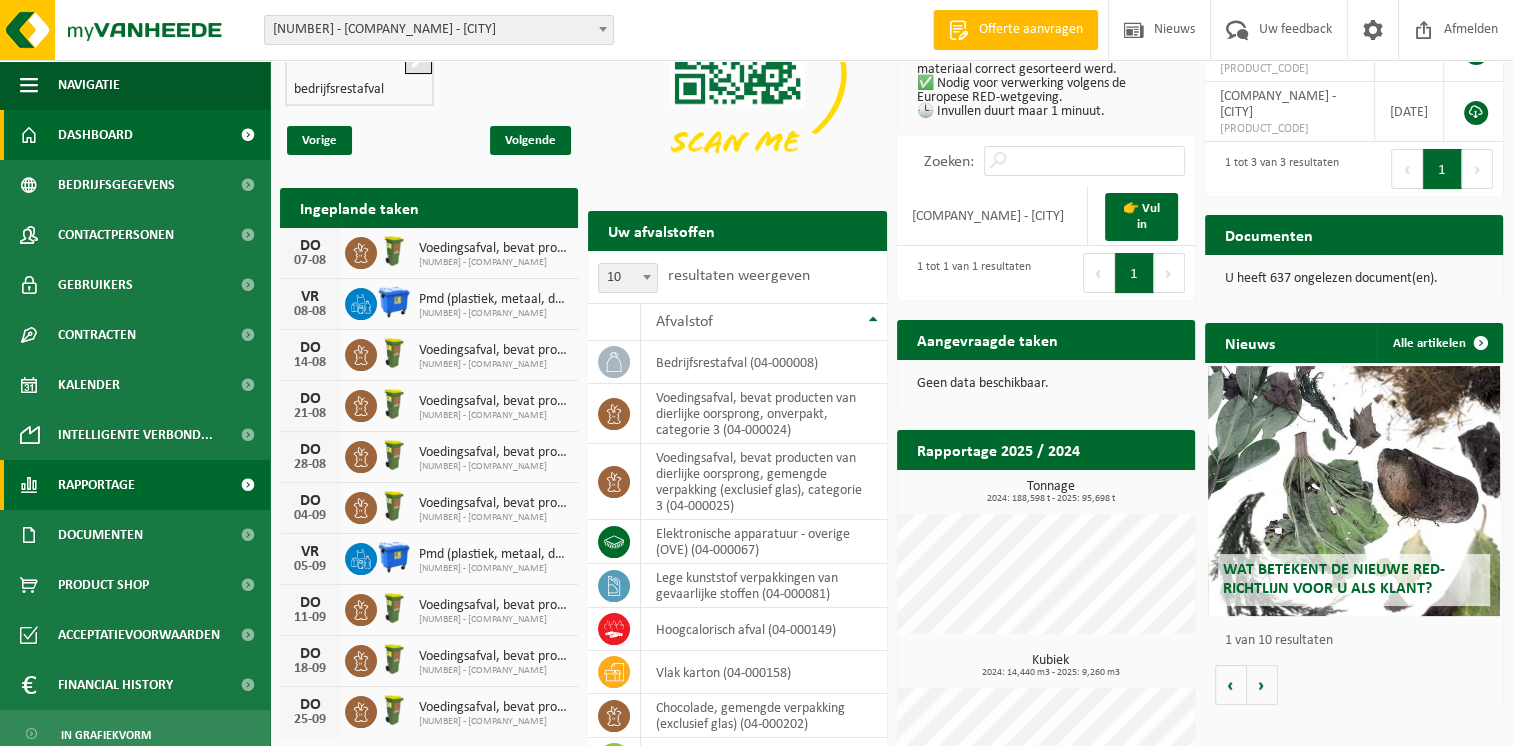 click on "Rapportage" at bounding box center [96, 485] 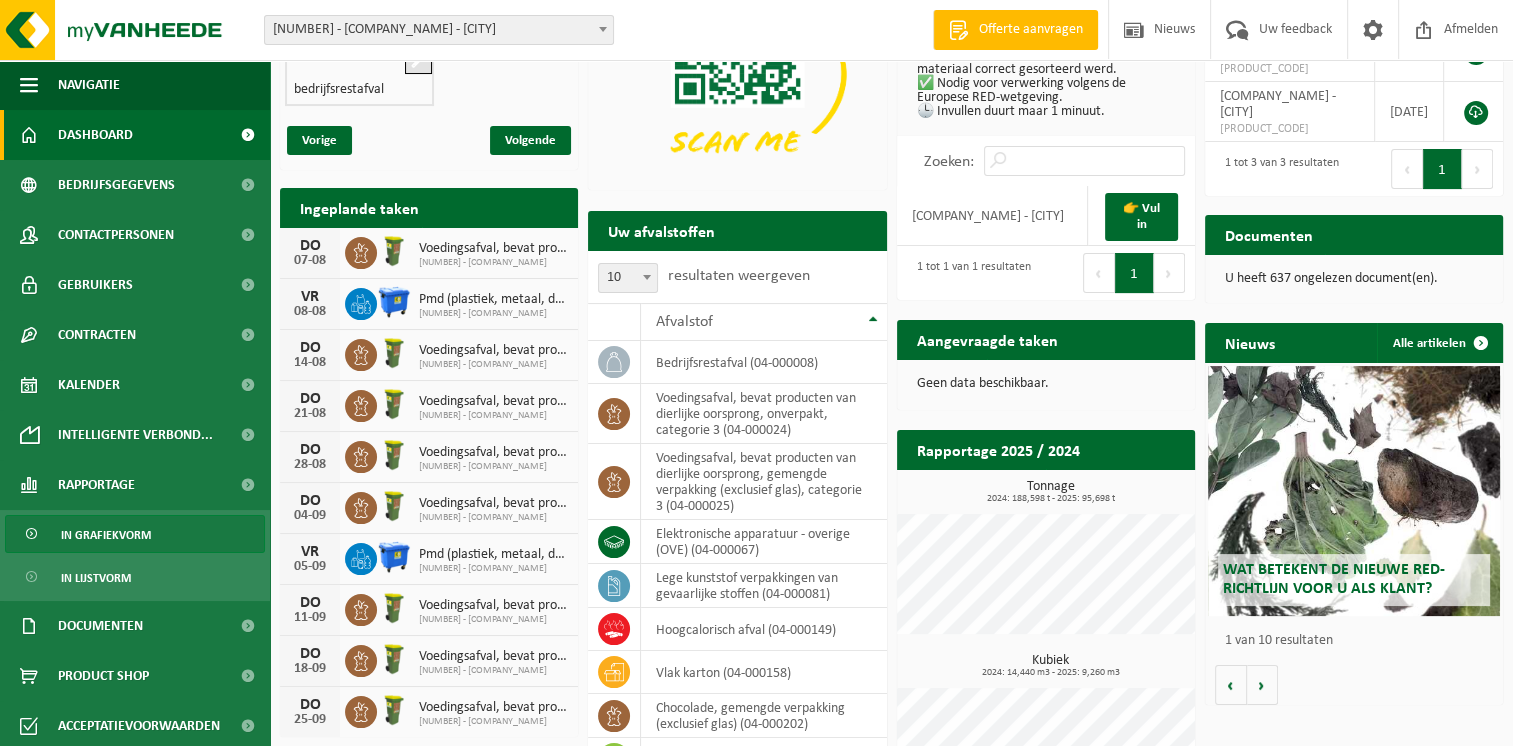 click on "In grafiekvorm" at bounding box center [135, 534] 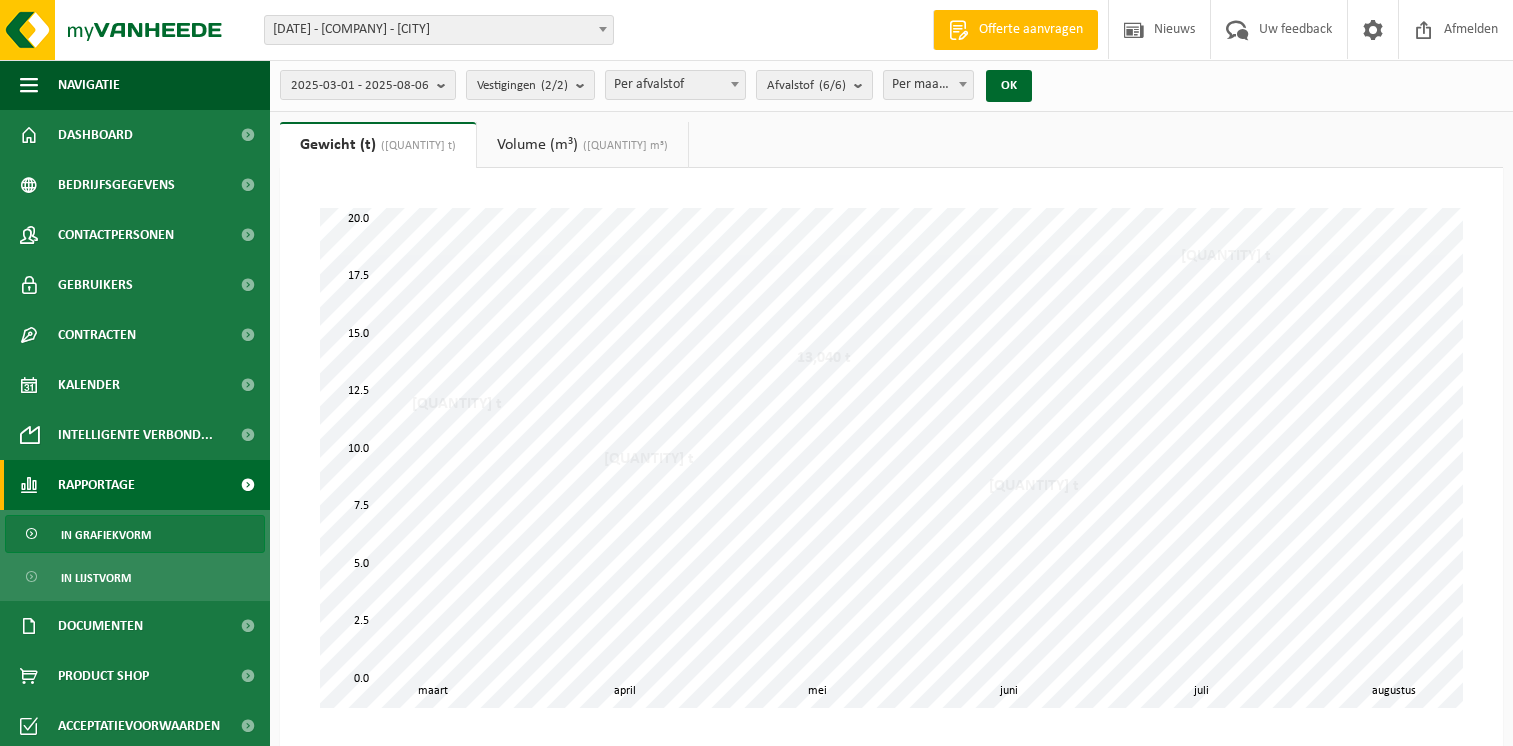 scroll, scrollTop: 0, scrollLeft: 0, axis: both 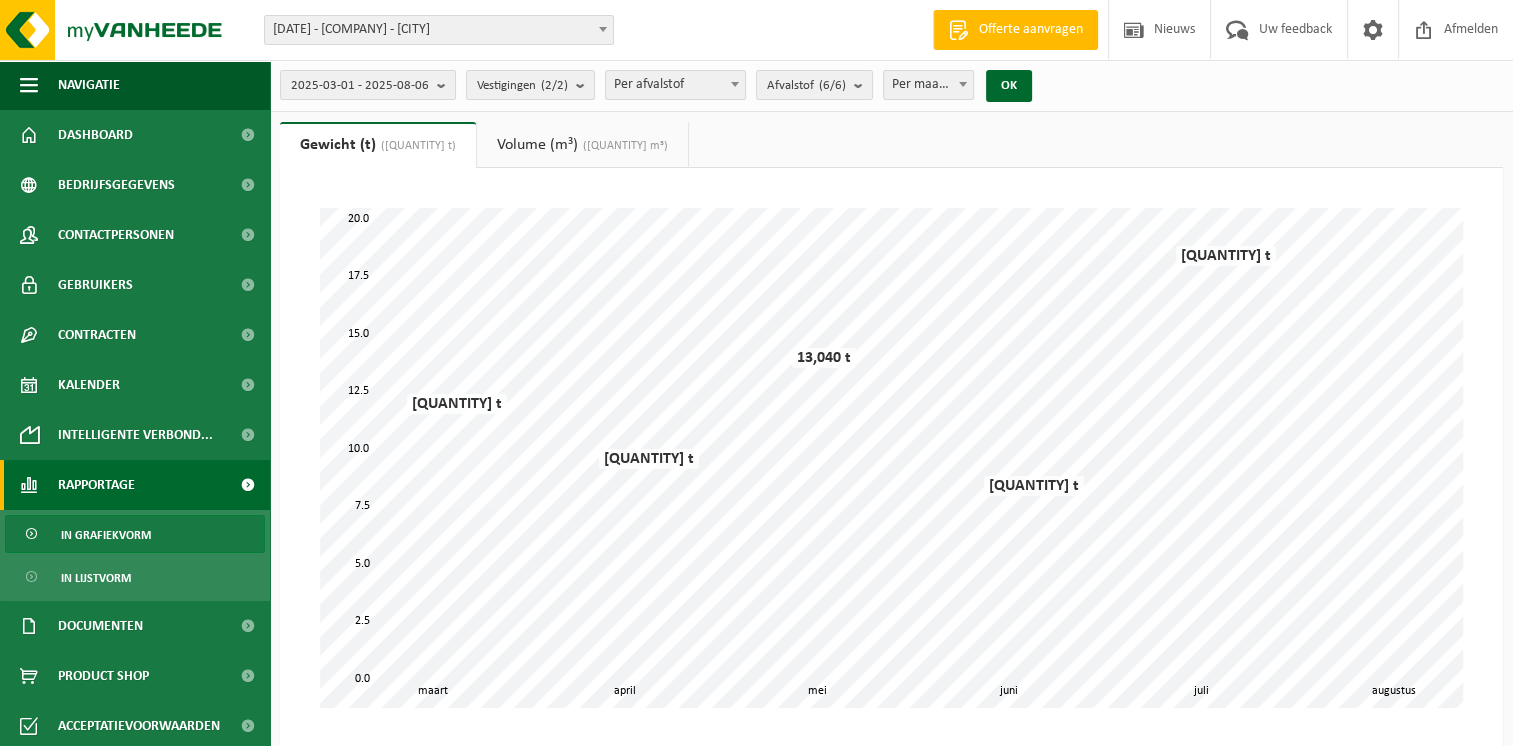 click at bounding box center (735, 84) 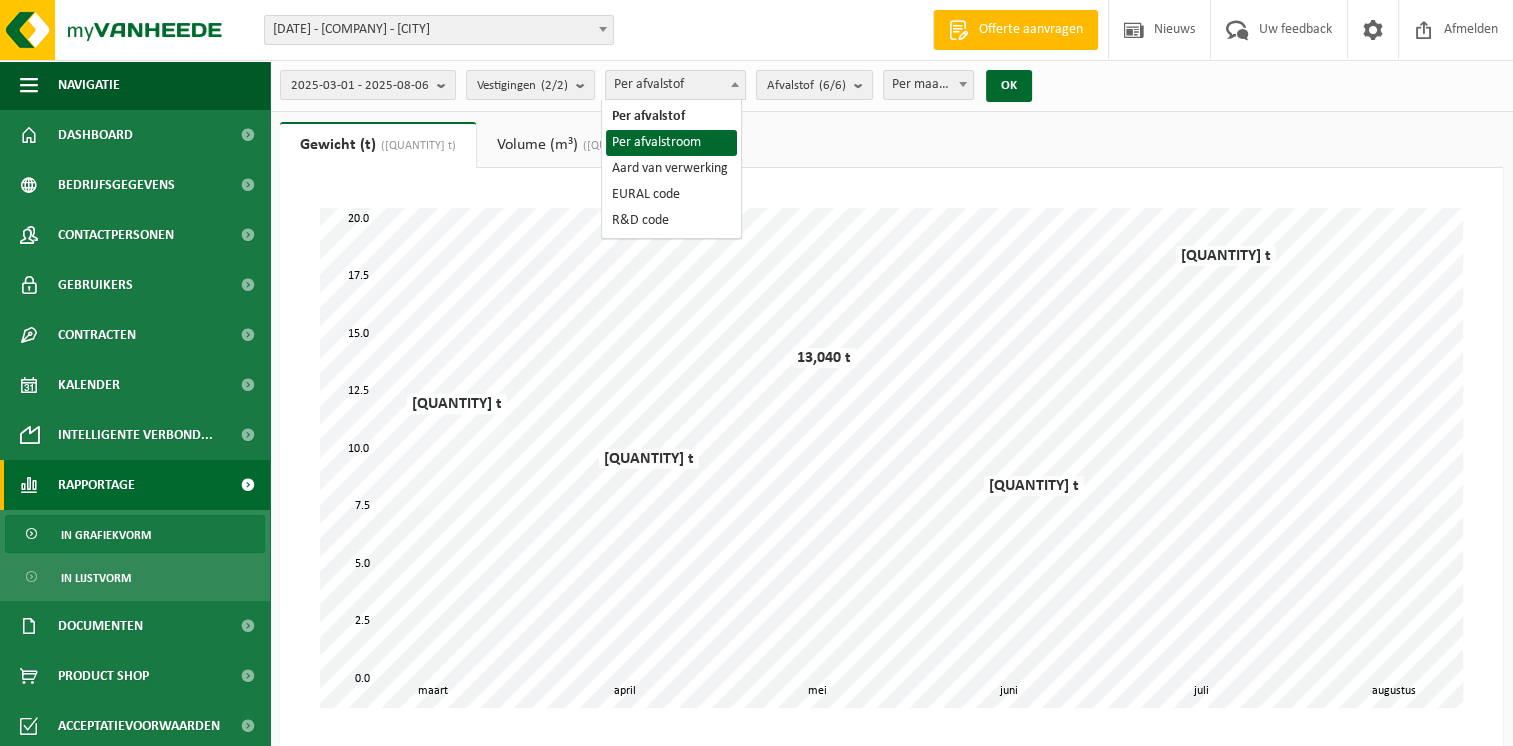 select on "2" 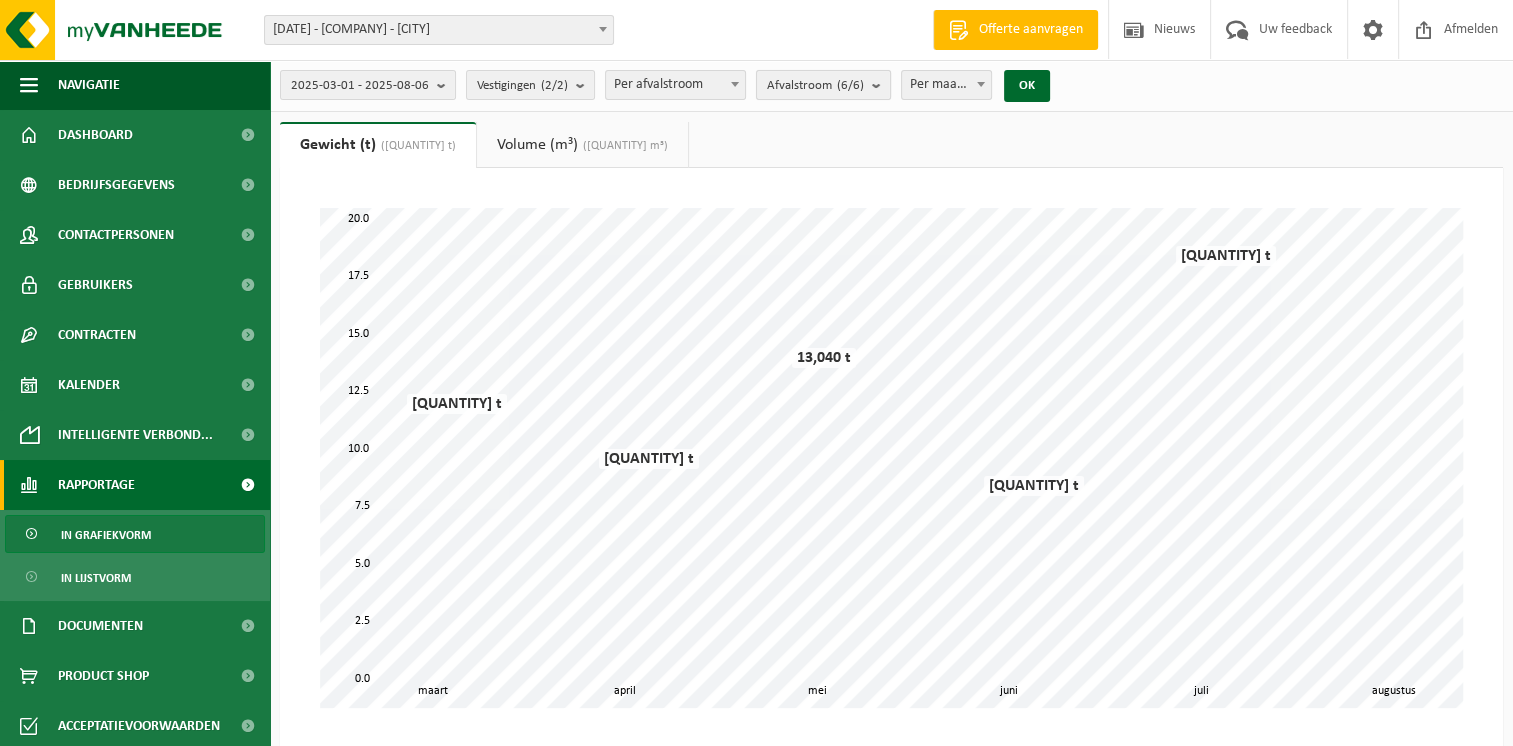 click at bounding box center (881, 85) 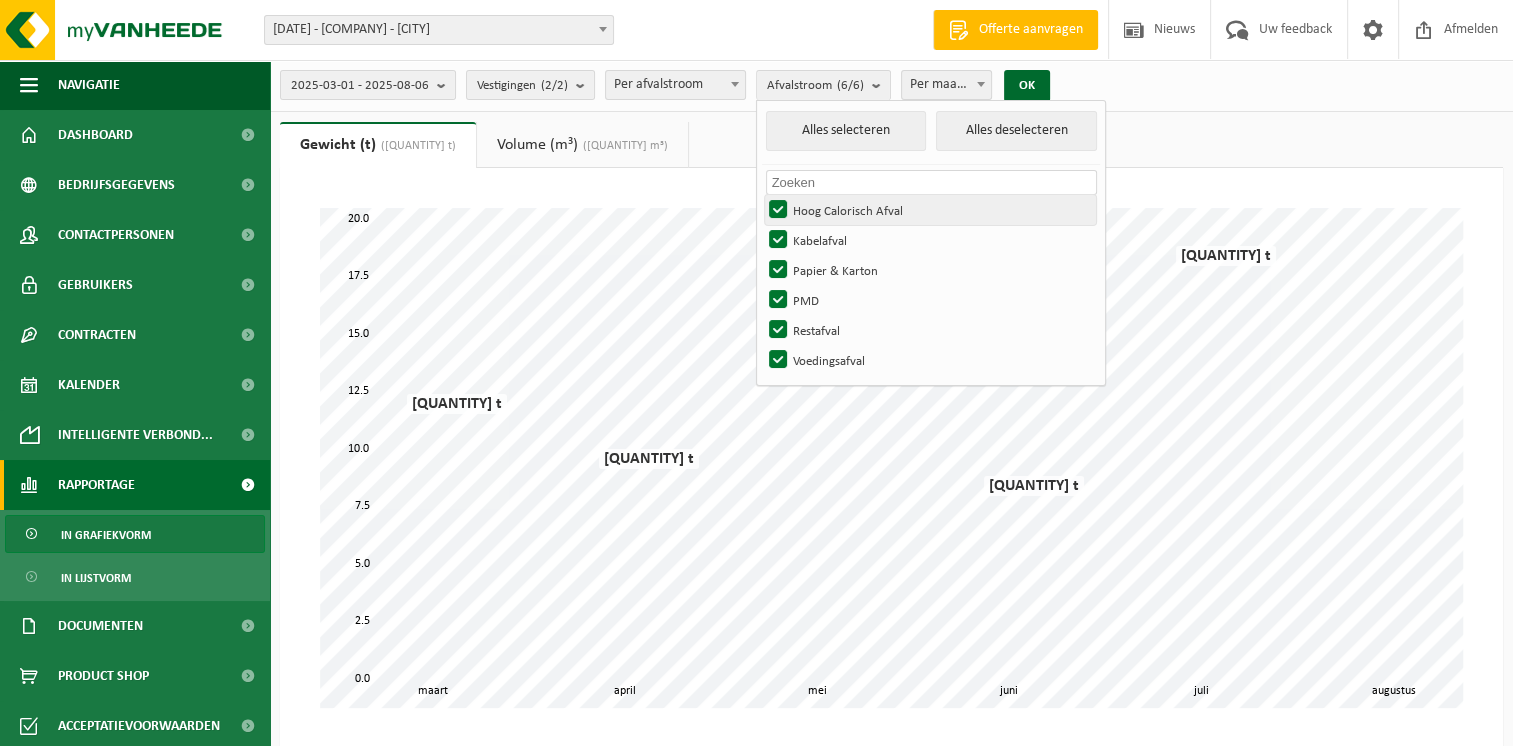 click on "Hoog Calorisch Afval" at bounding box center [930, 210] 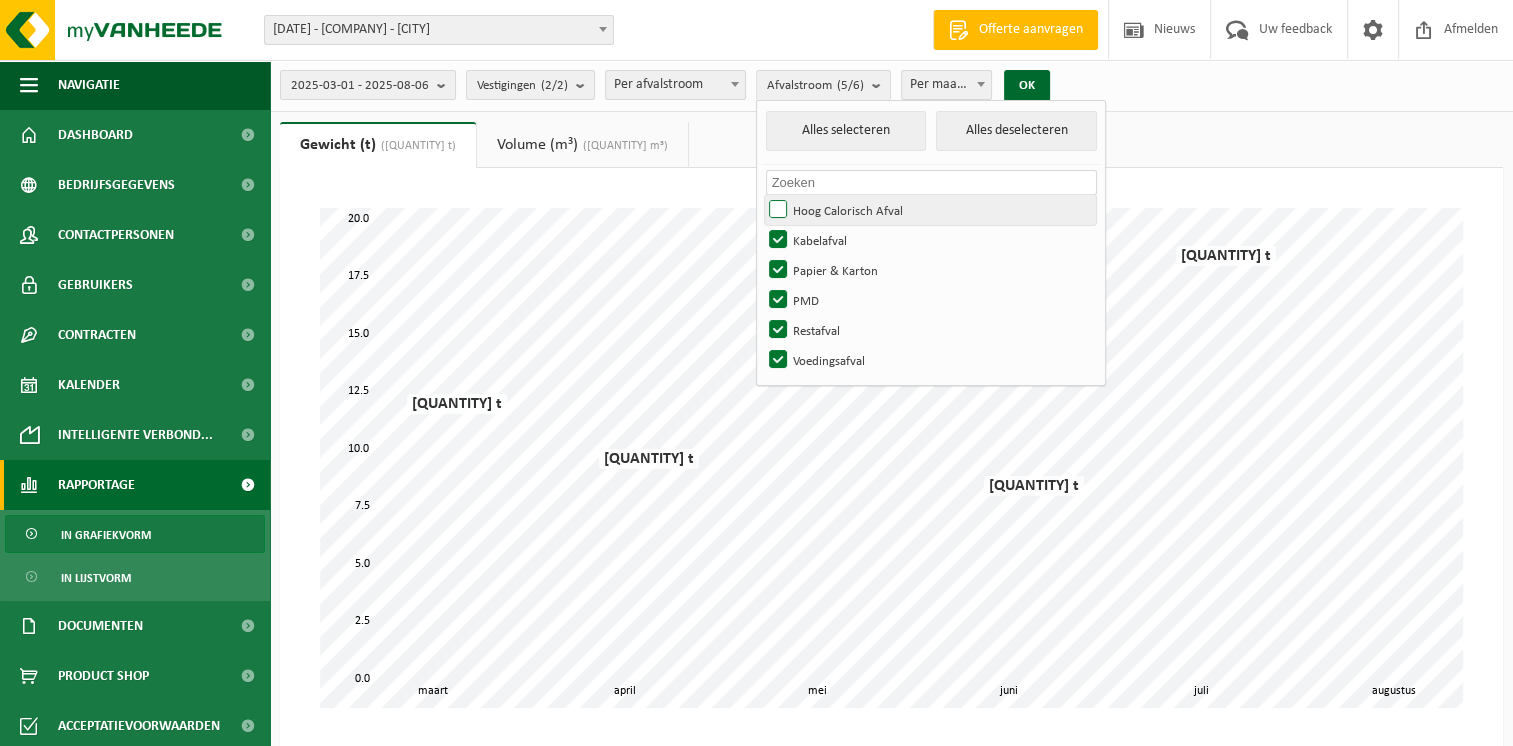 click on "Hoog Calorisch Afval" at bounding box center [930, 210] 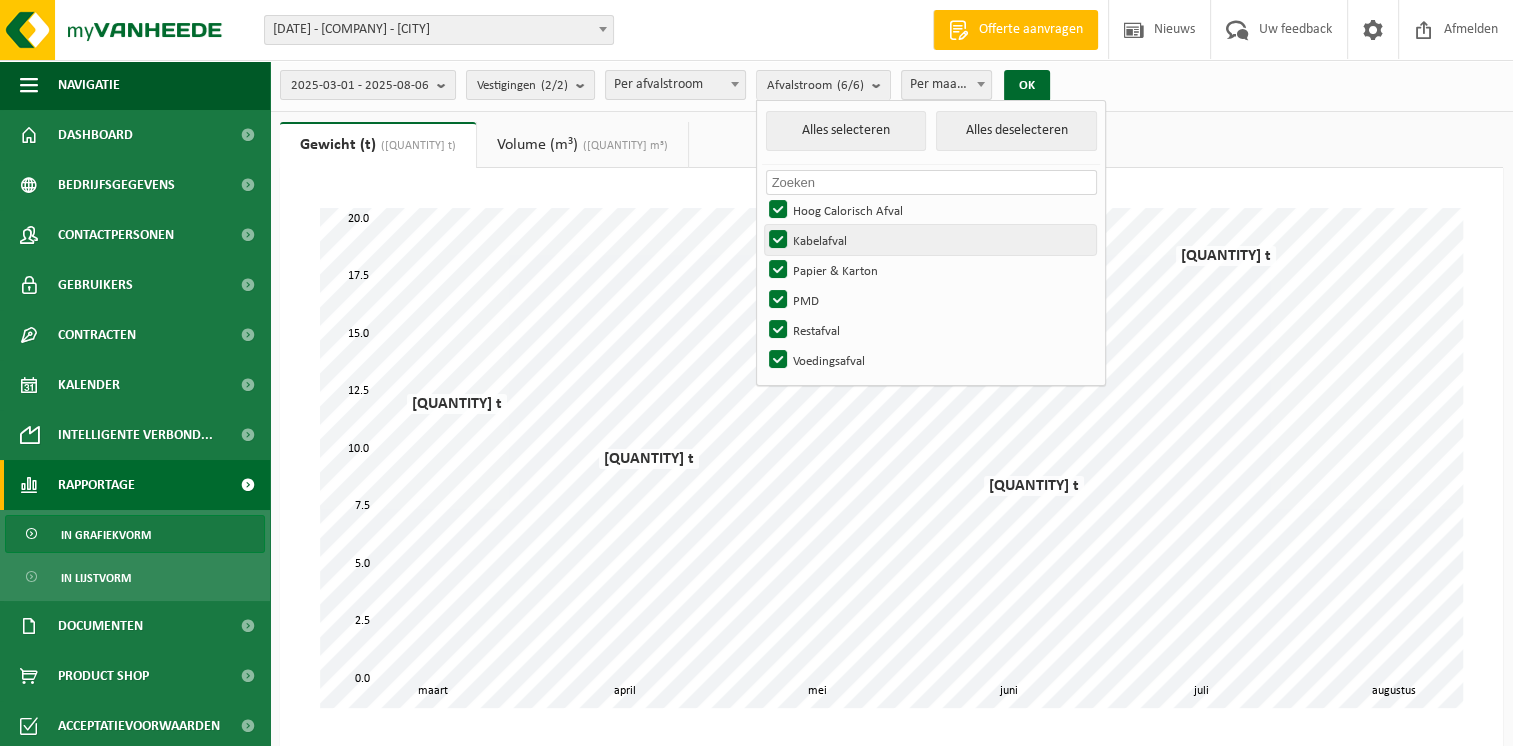 click on "Kabelafval" at bounding box center (930, 240) 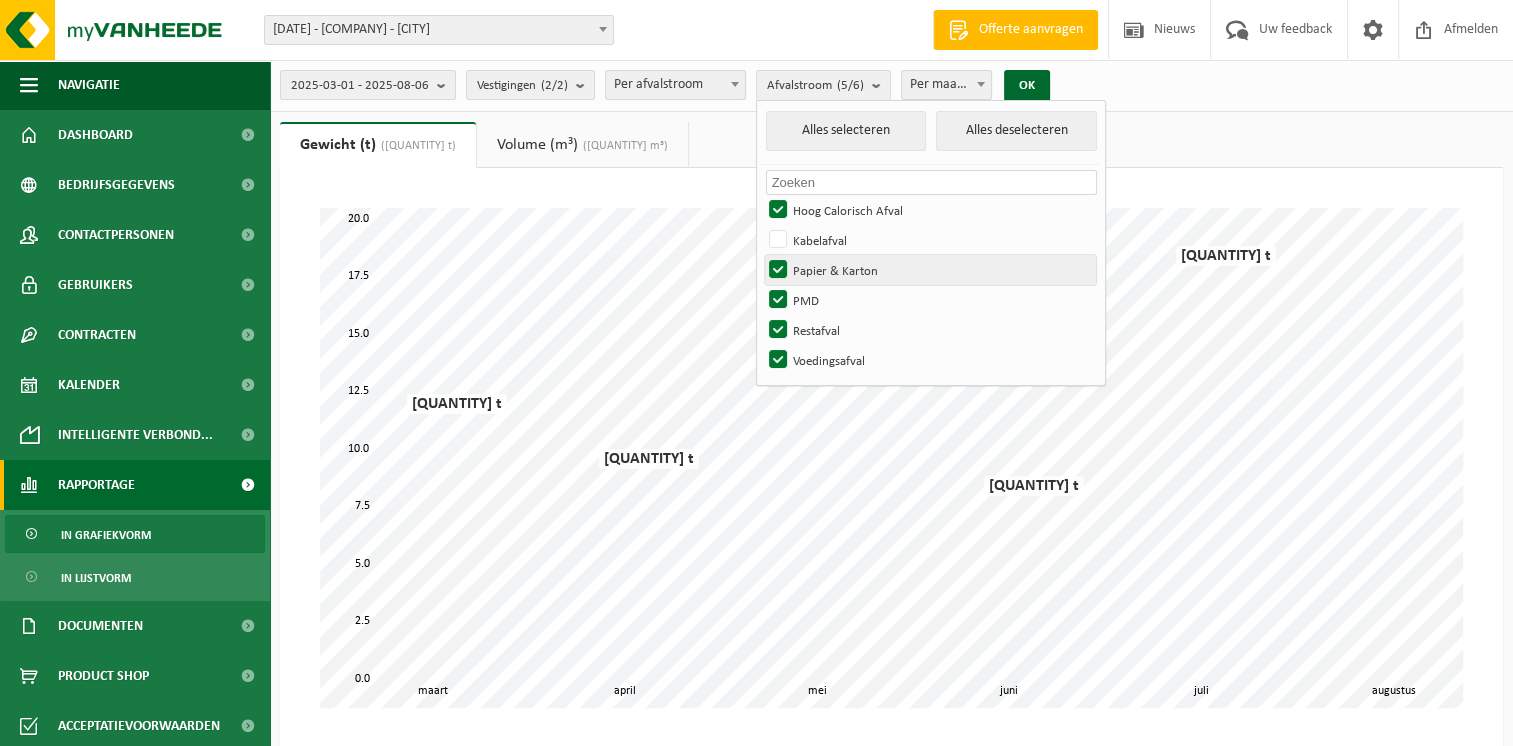 click on "Papier & Karton" at bounding box center [930, 270] 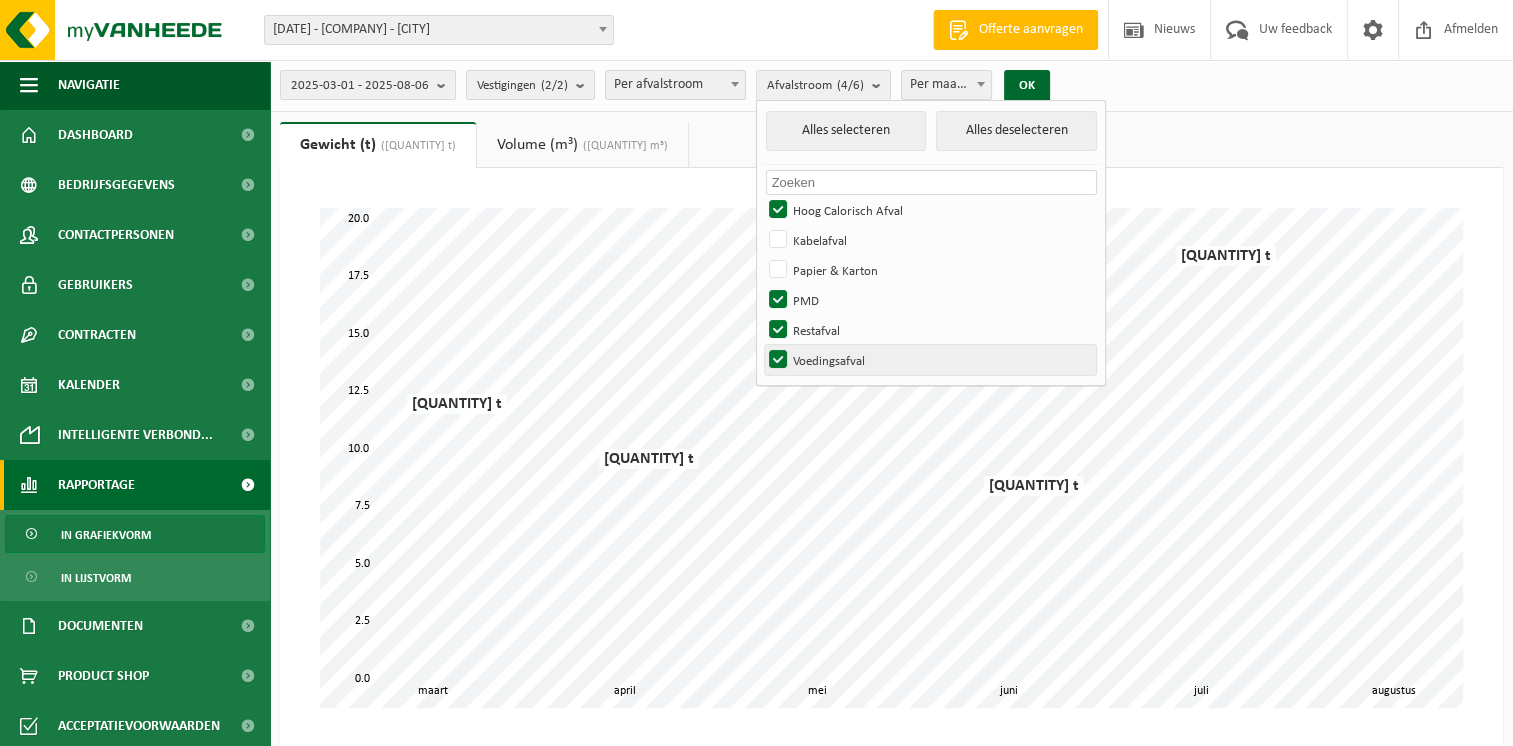 click on "Voedingsafval" at bounding box center (930, 360) 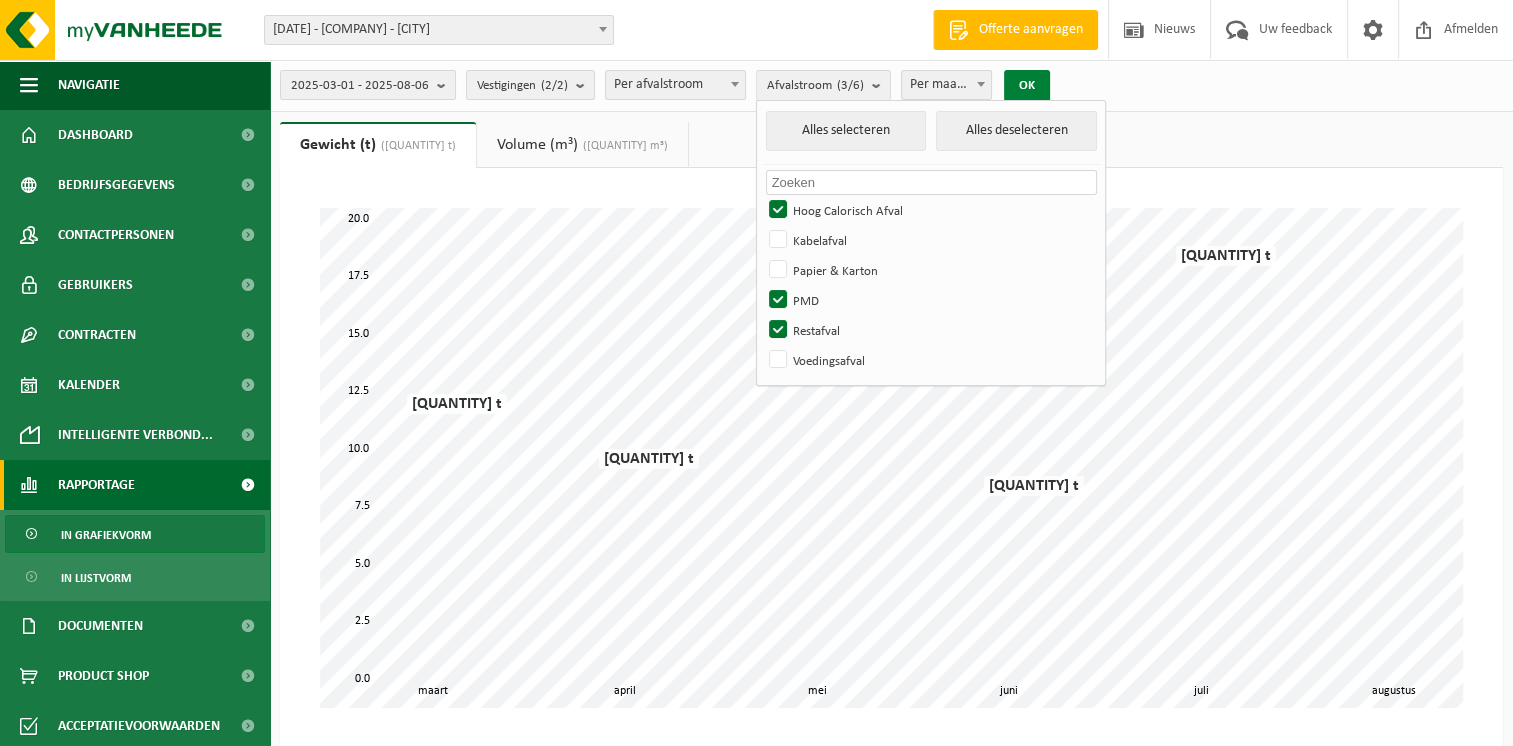 click on "OK" at bounding box center (1027, 86) 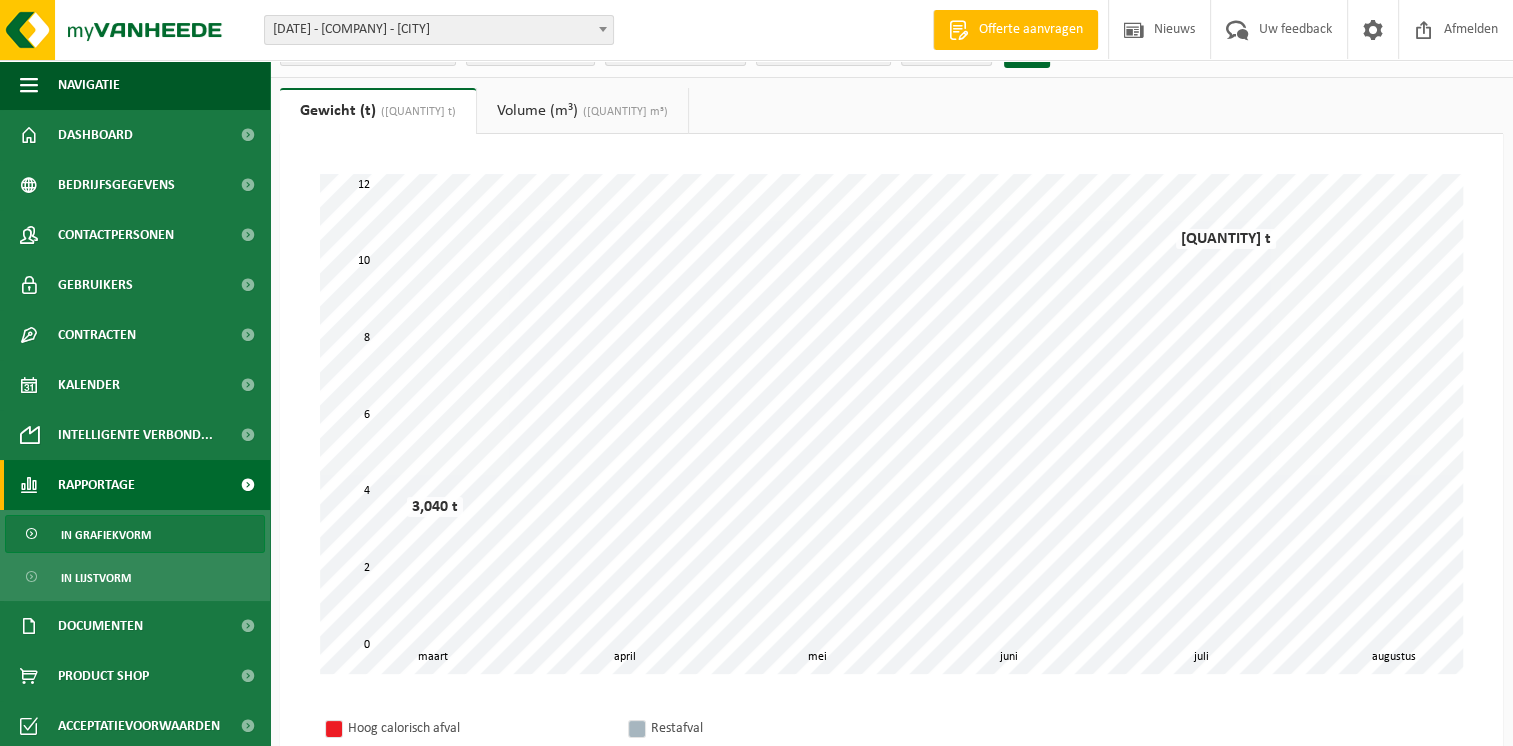 scroll, scrollTop: 0, scrollLeft: 0, axis: both 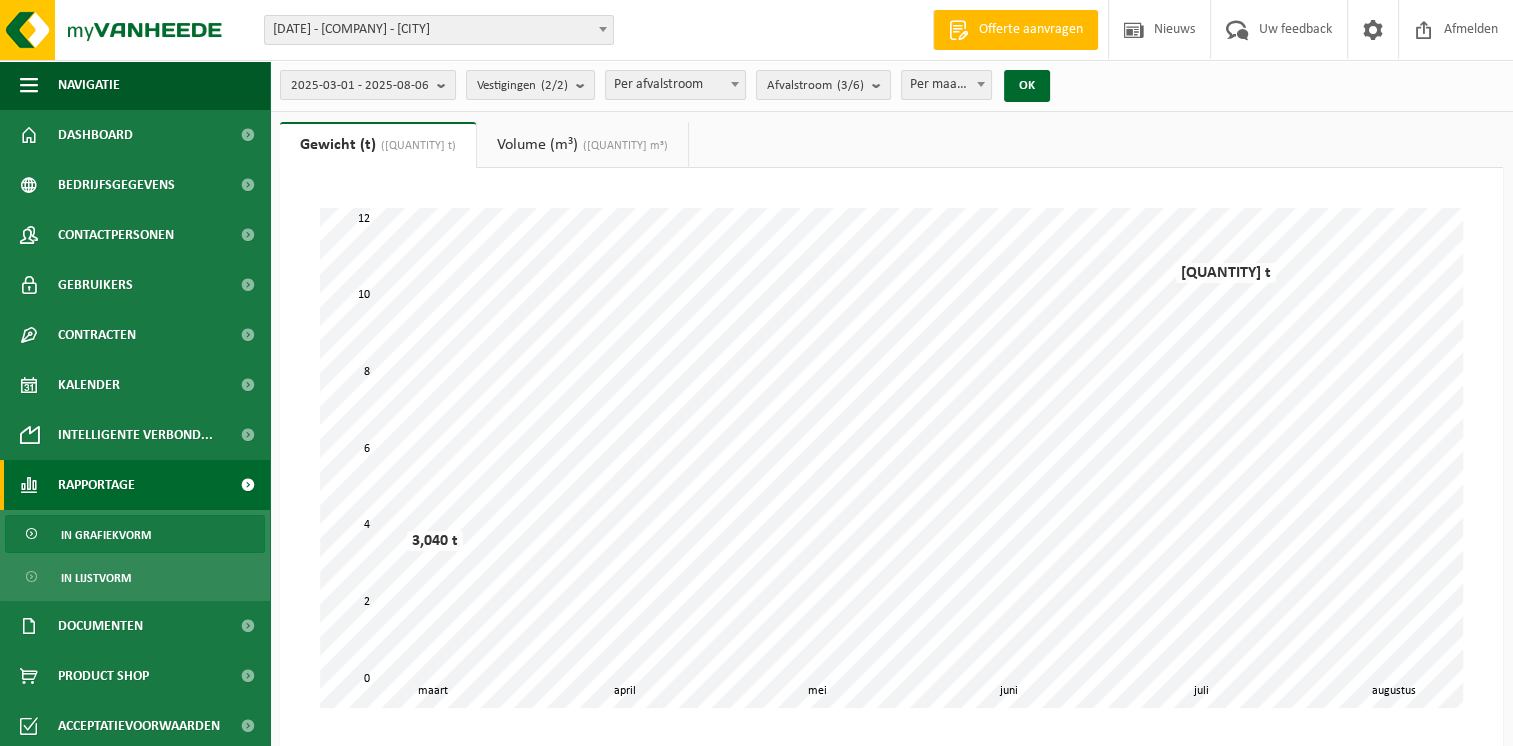 type 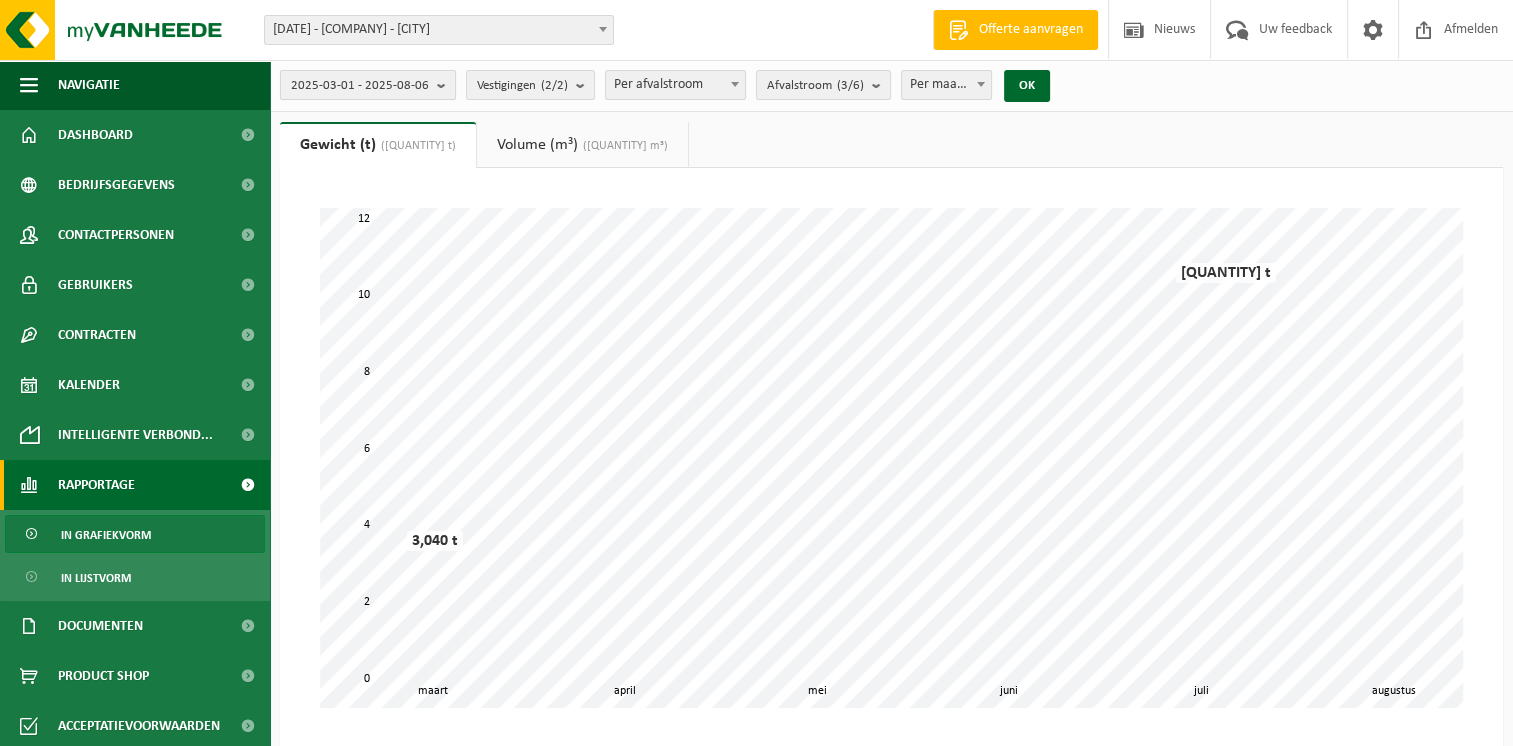 click at bounding box center [446, 85] 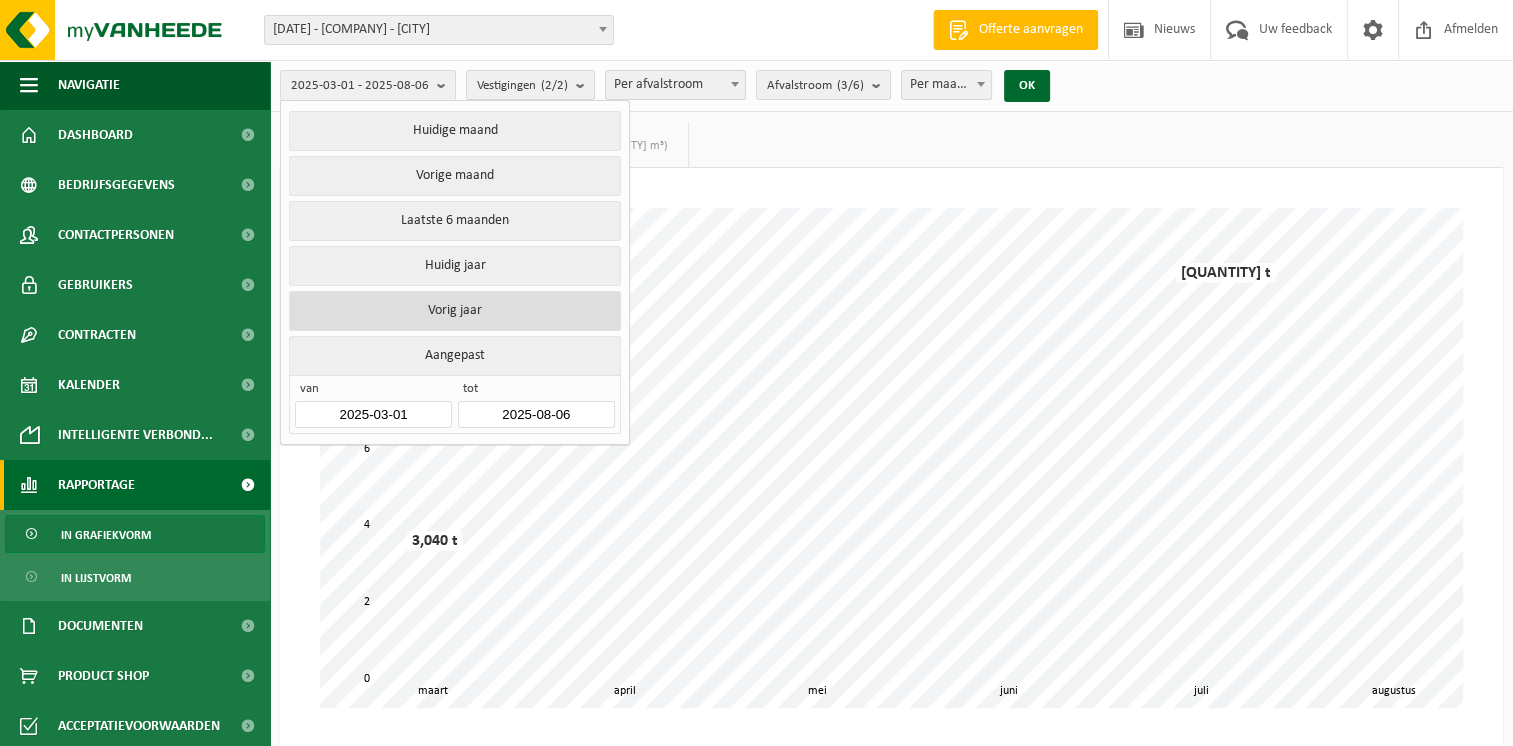 click on "Vorig jaar" at bounding box center [454, 311] 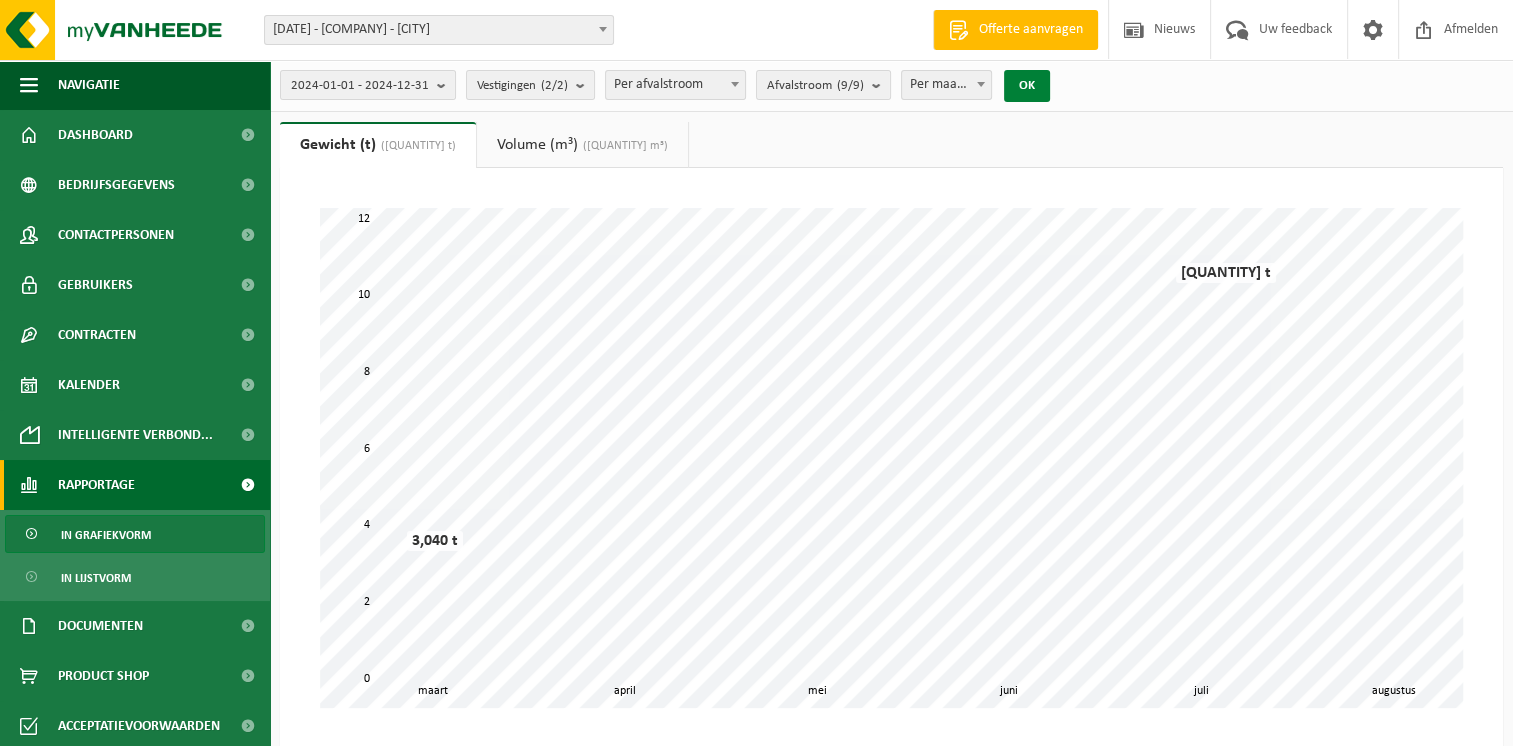 click on "OK" at bounding box center (1027, 86) 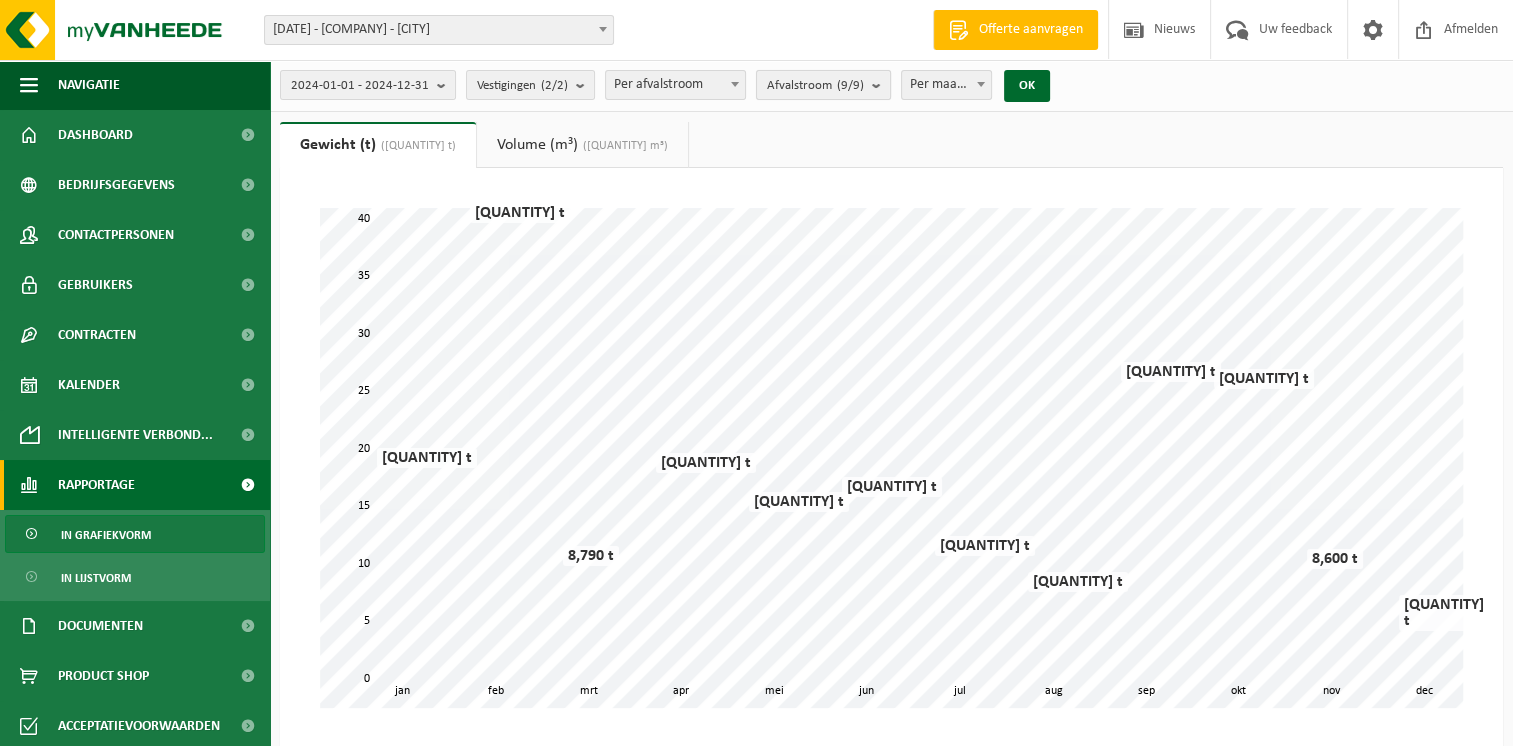 click at bounding box center [881, 85] 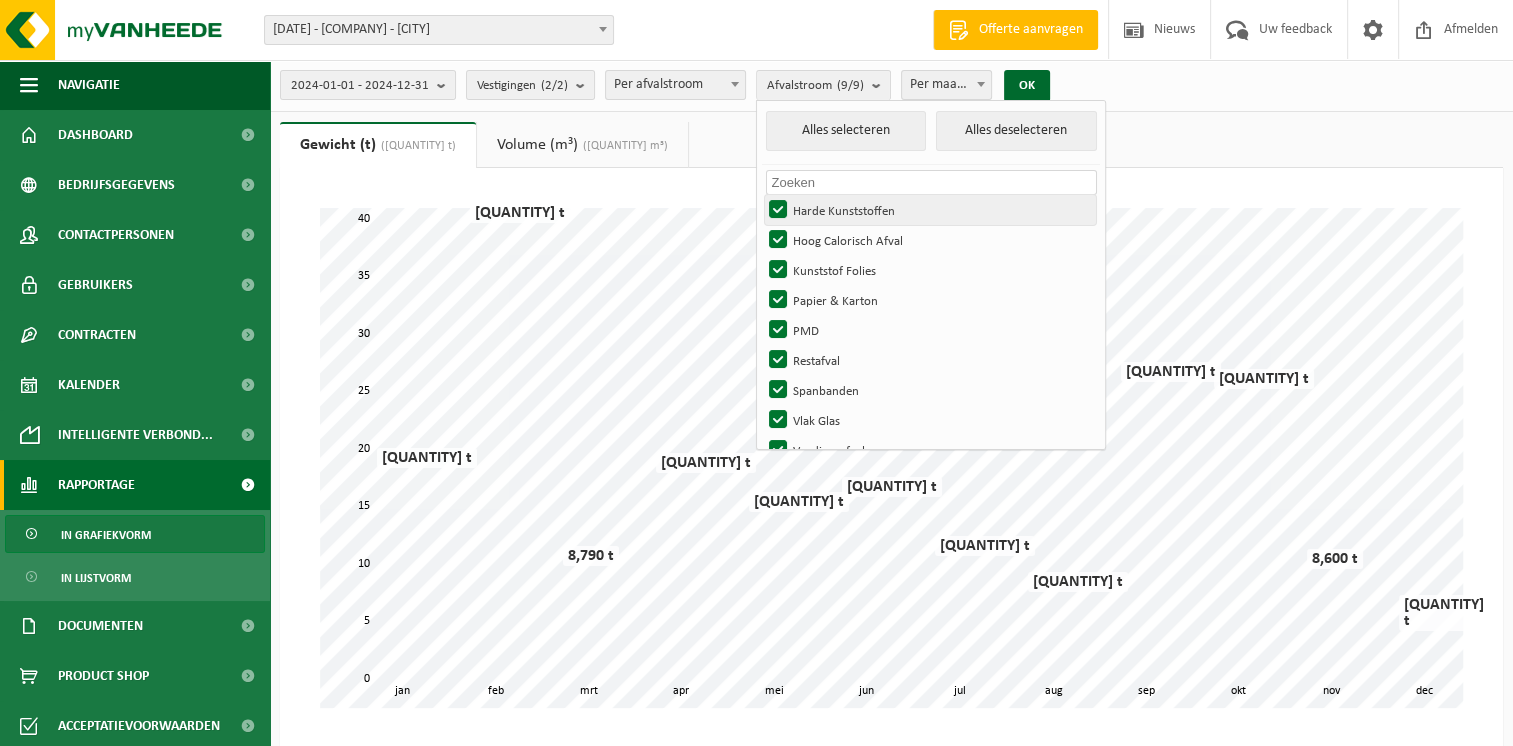 click on "Harde Kunststoffen" at bounding box center (930, 210) 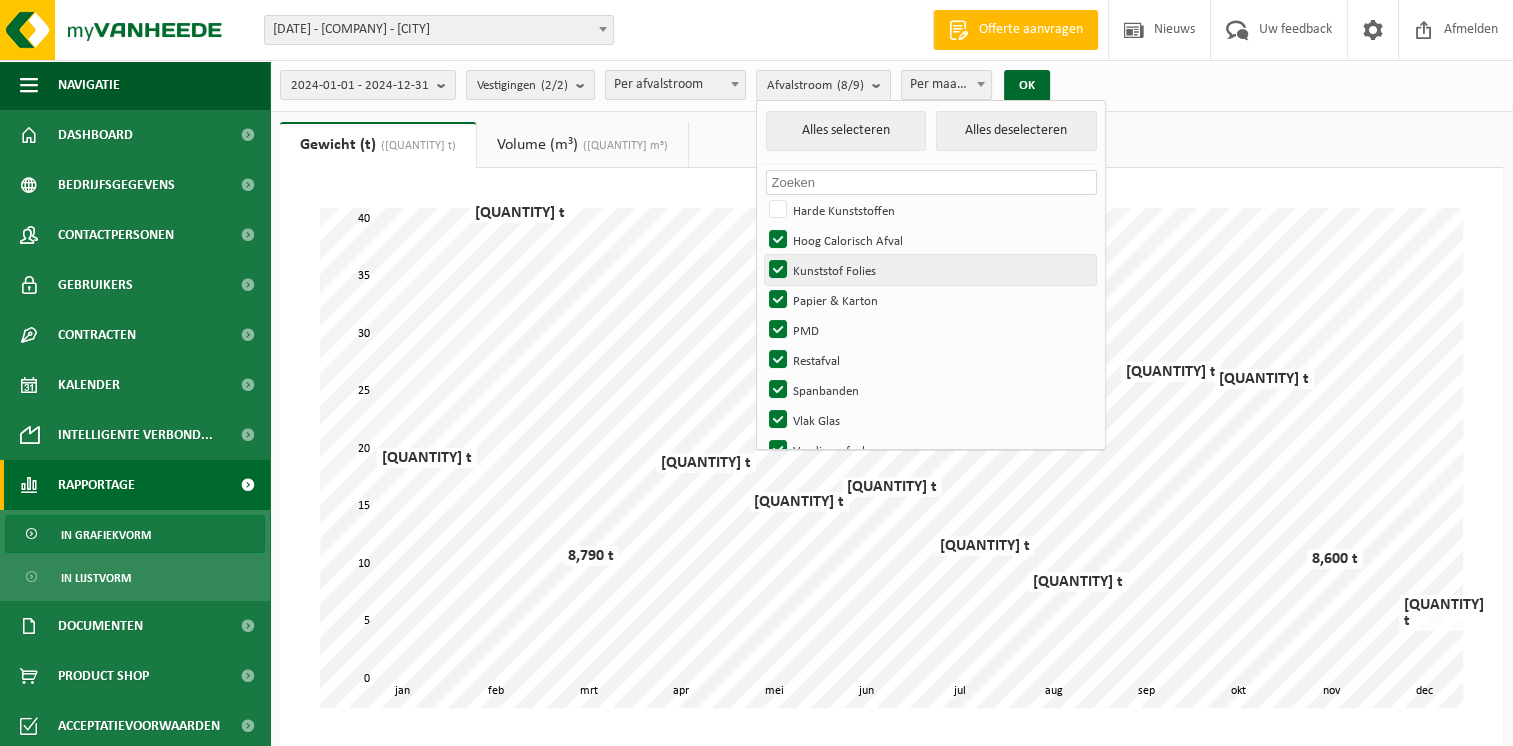 click on "Kunststof Folies" at bounding box center (930, 270) 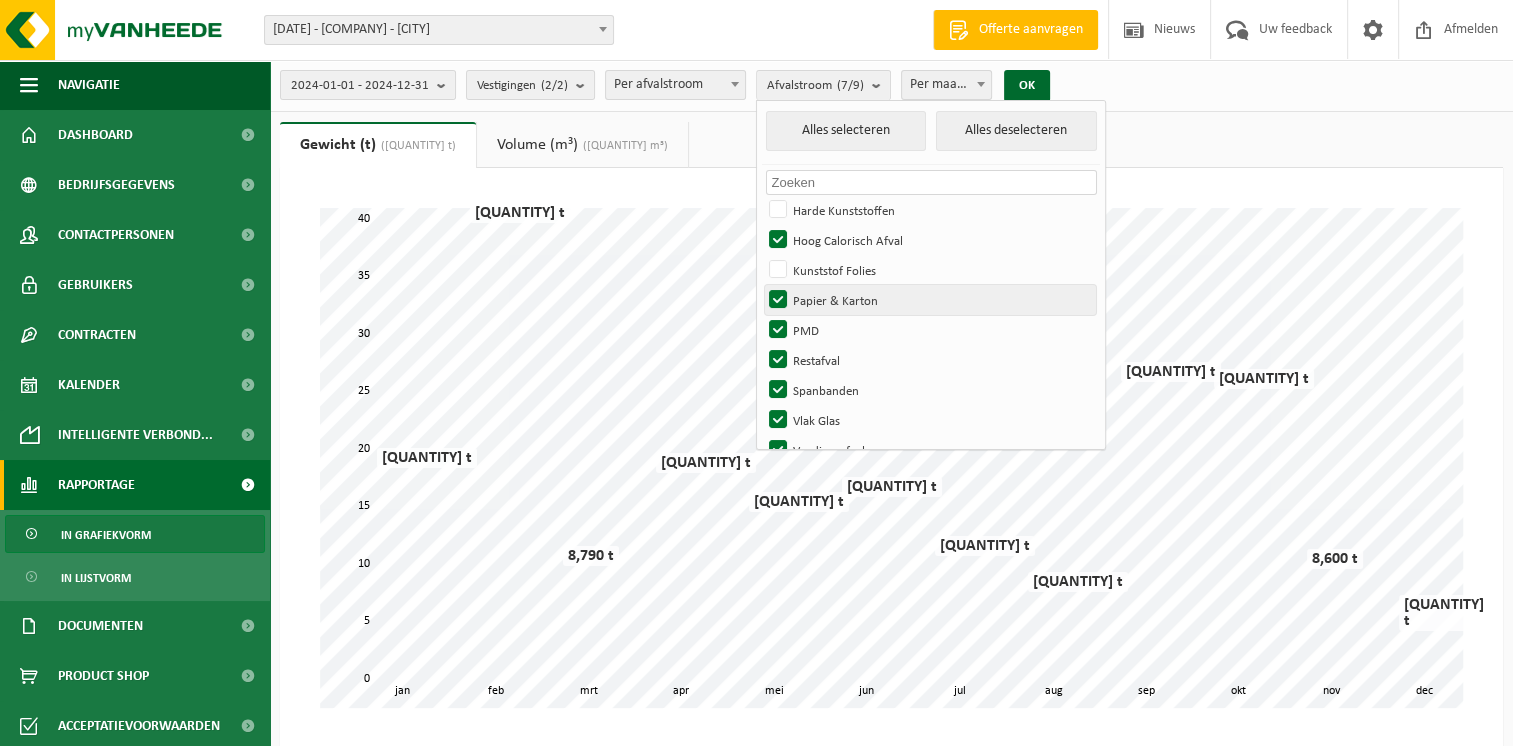click on "Papier & Karton" at bounding box center (930, 300) 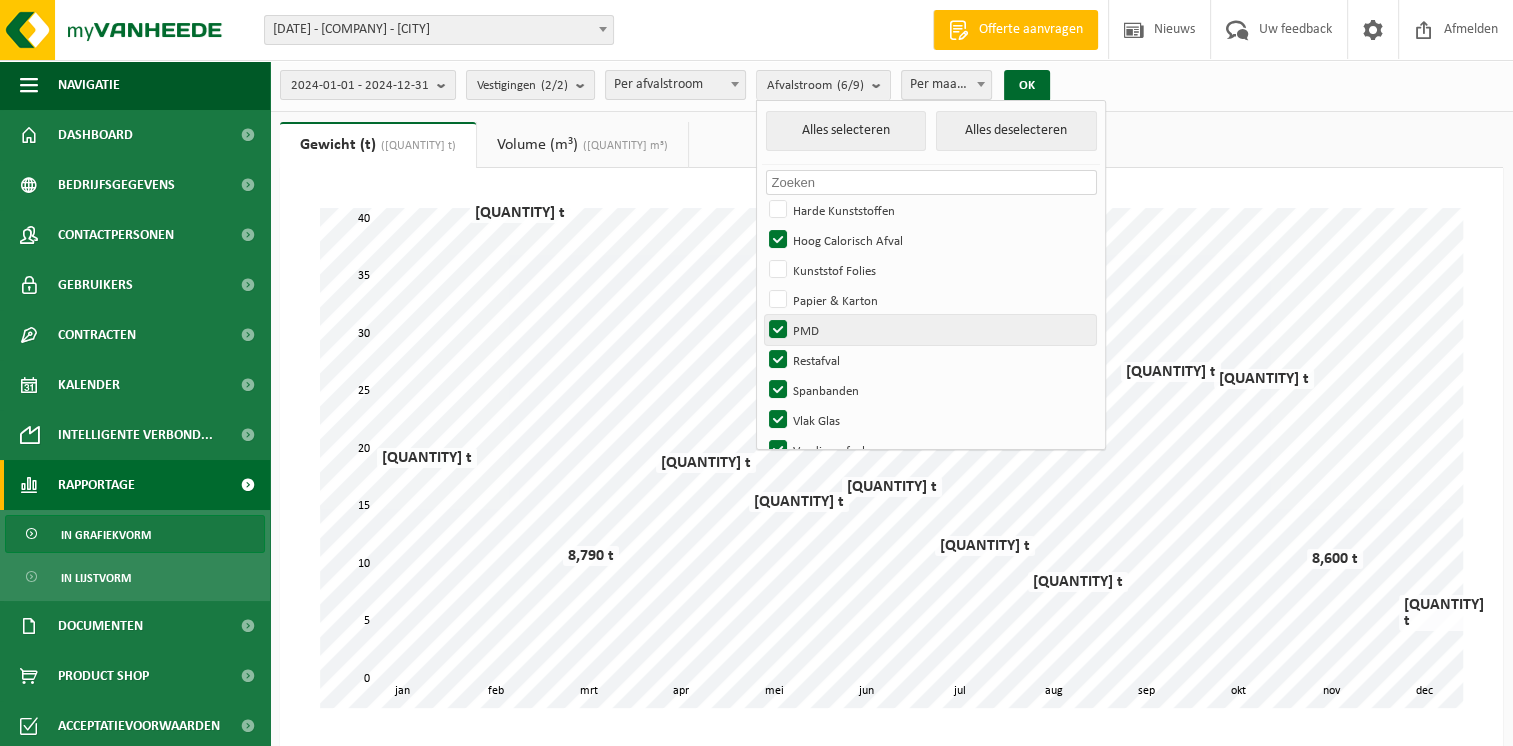click on "PMD" at bounding box center (930, 330) 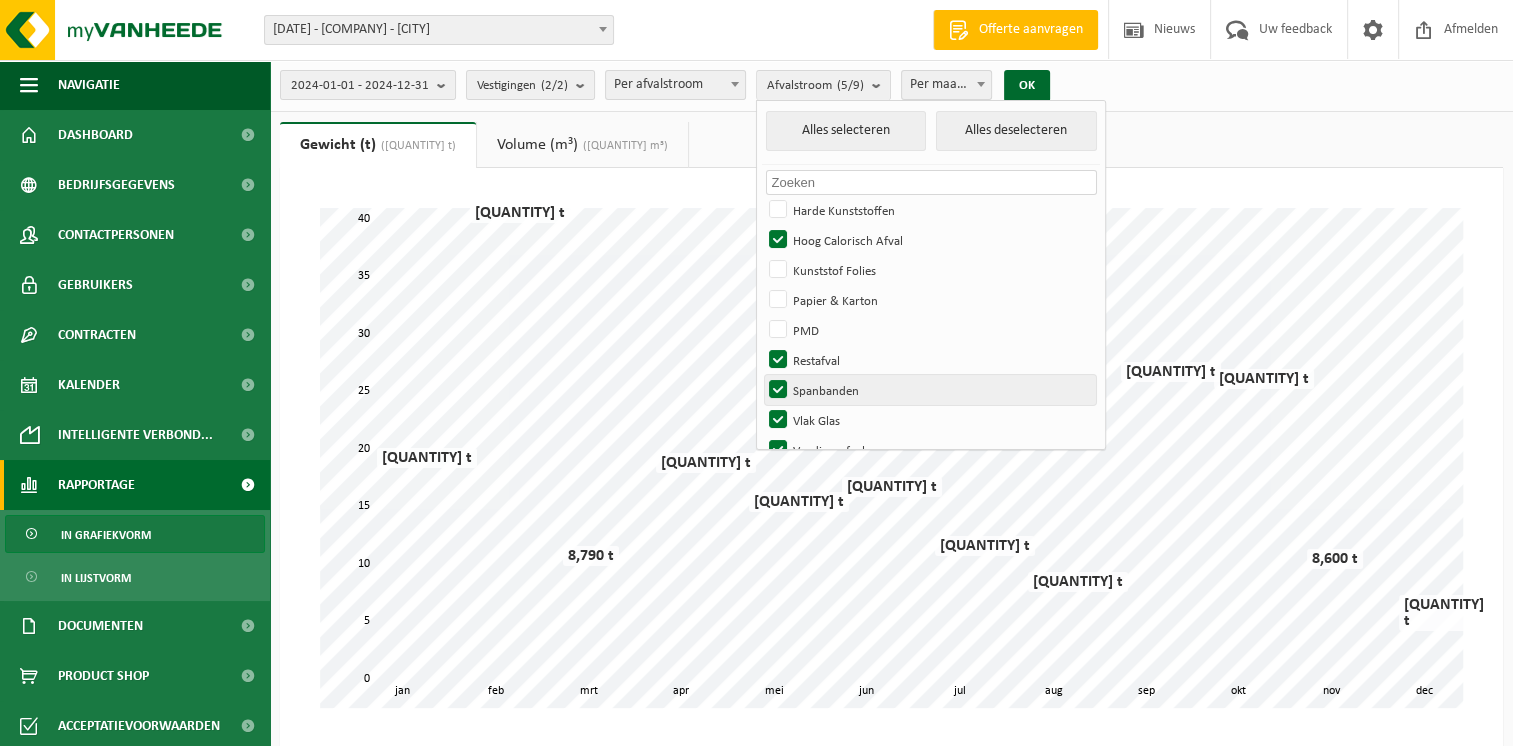 click on "Spanbanden" at bounding box center [930, 390] 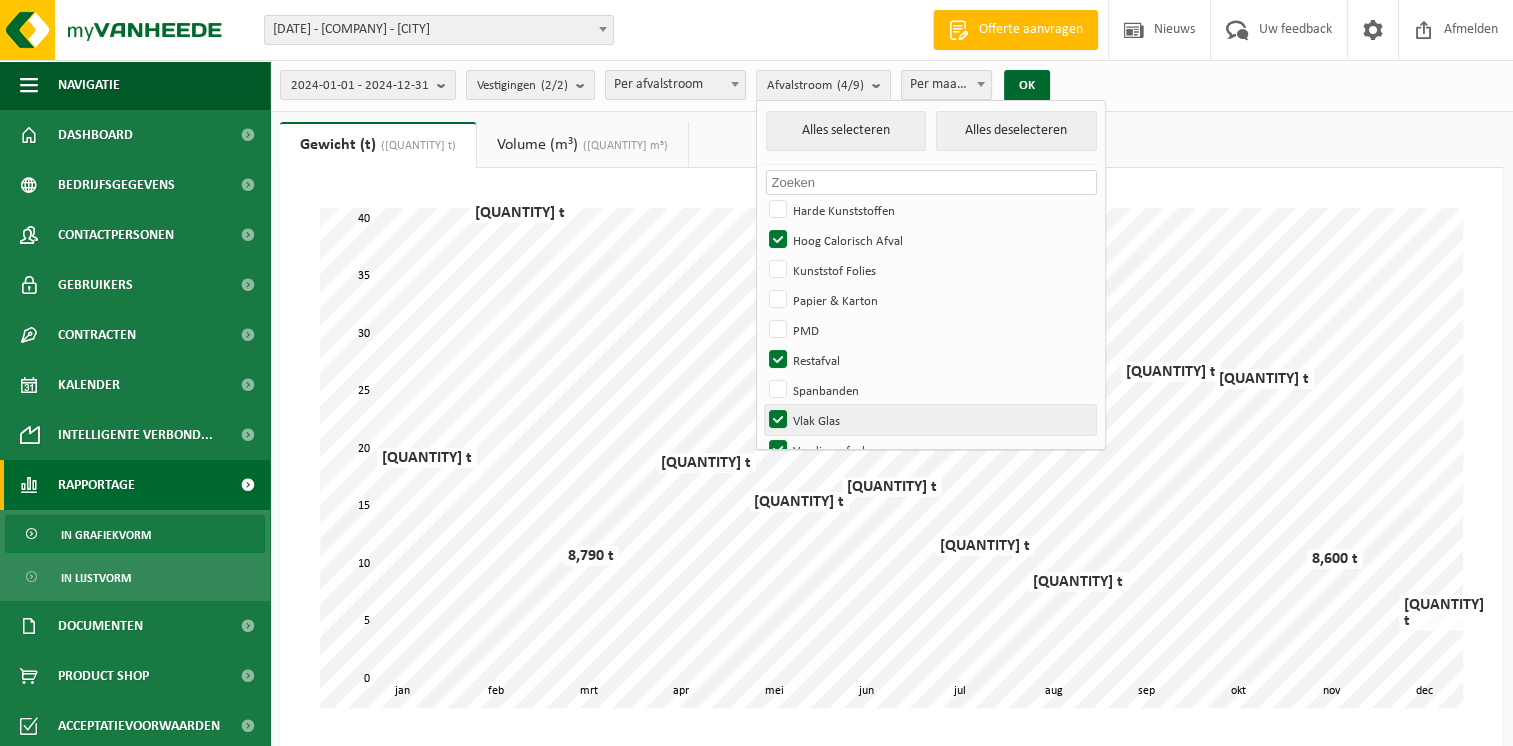 click on "Vlak Glas" at bounding box center [930, 420] 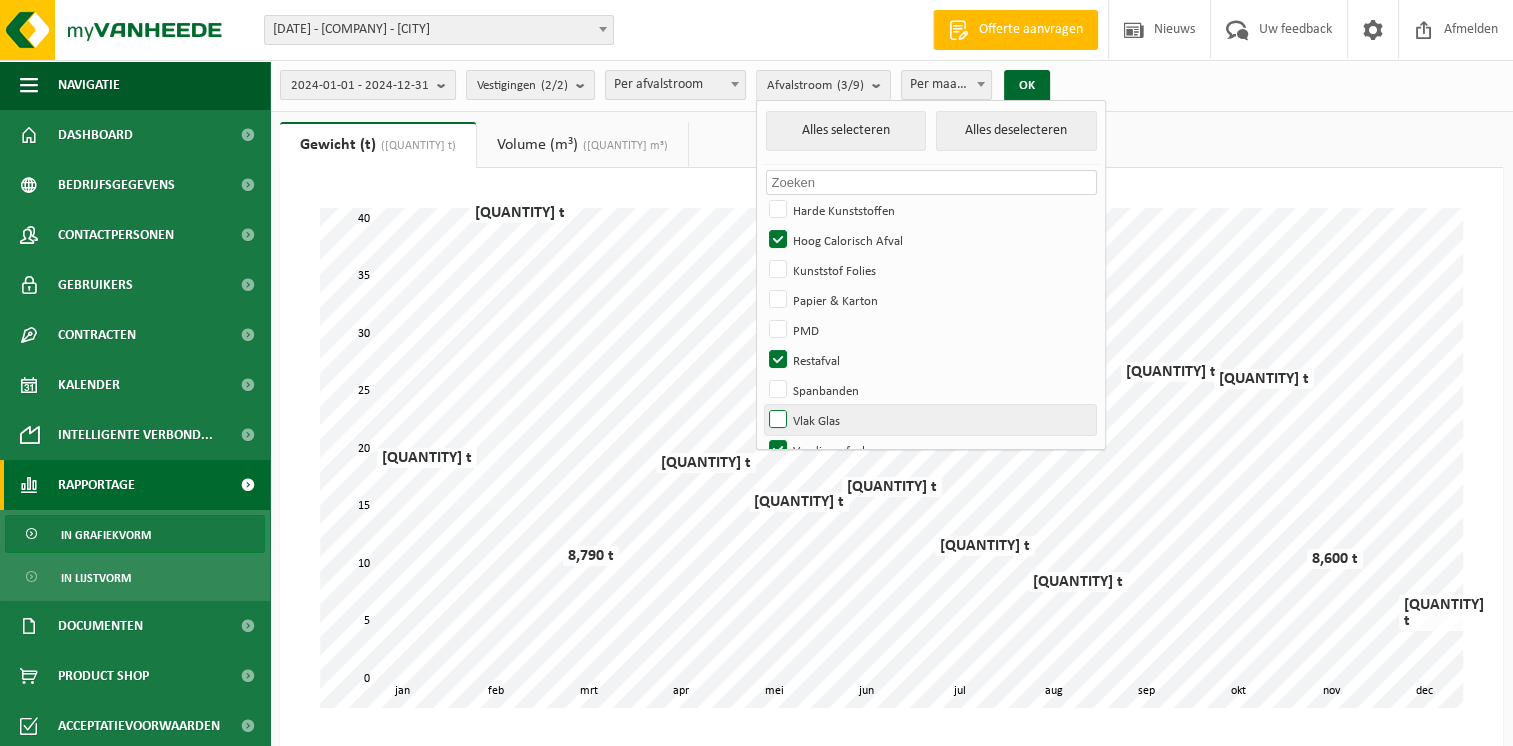 scroll, scrollTop: 24, scrollLeft: 0, axis: vertical 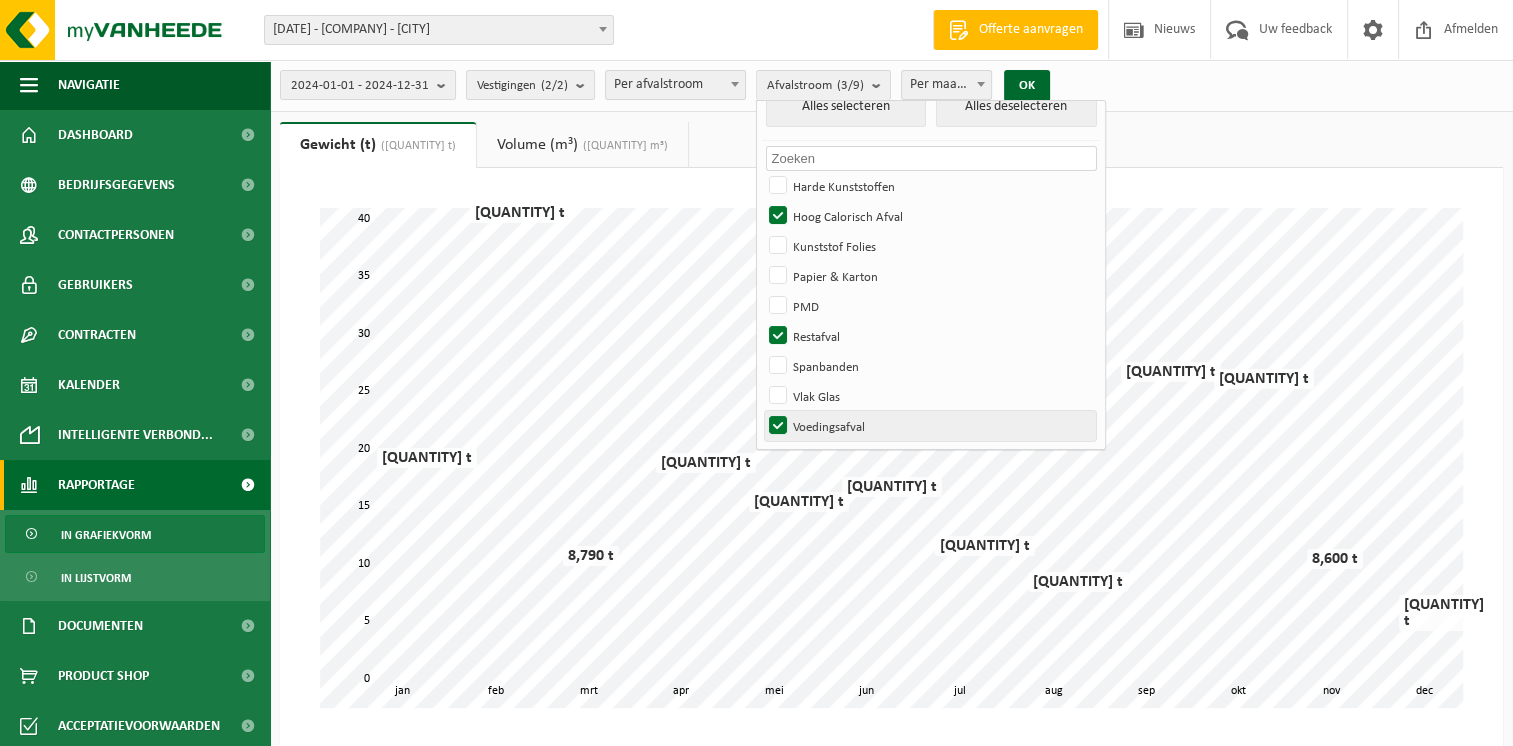 click on "Voedingsafval" at bounding box center (930, 426) 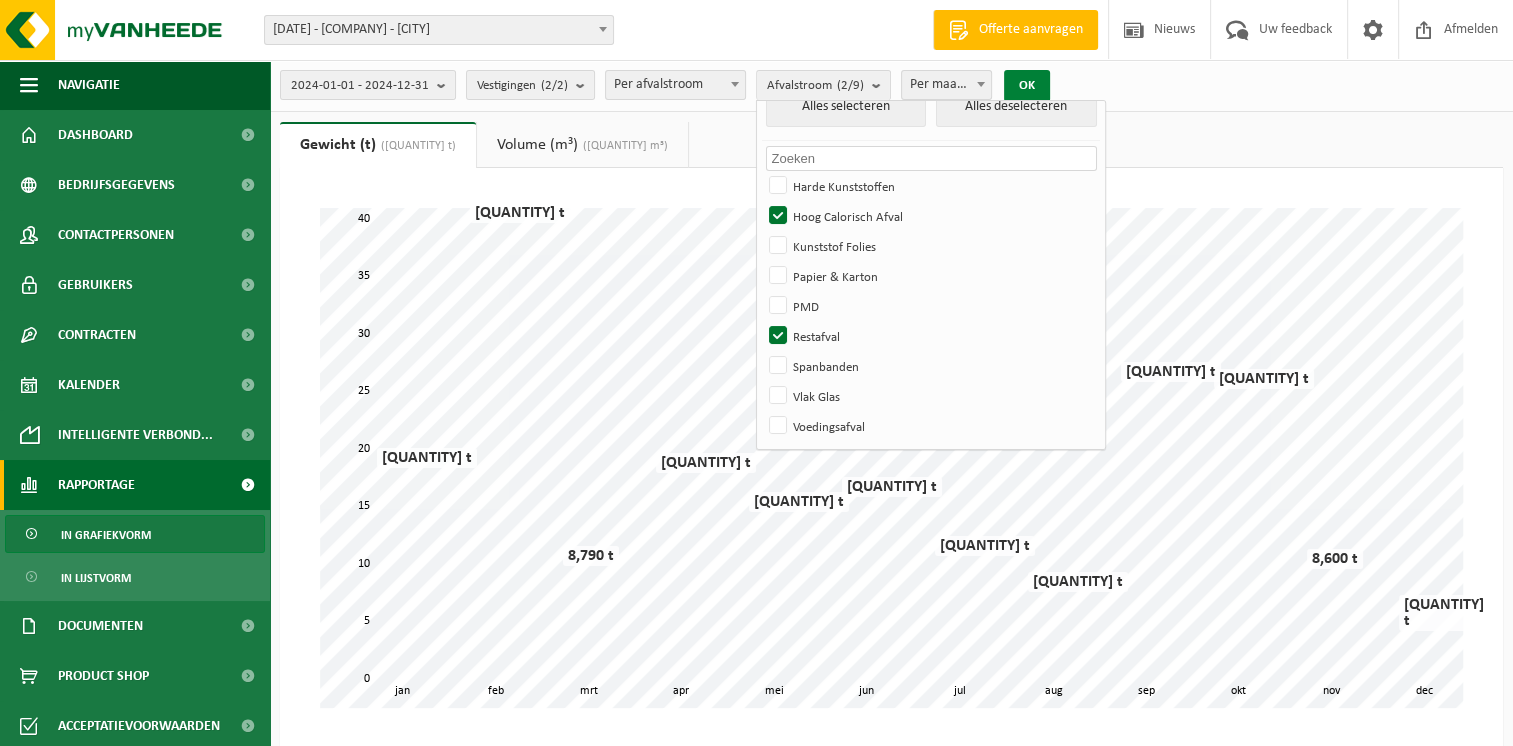 click on "OK" at bounding box center (1027, 86) 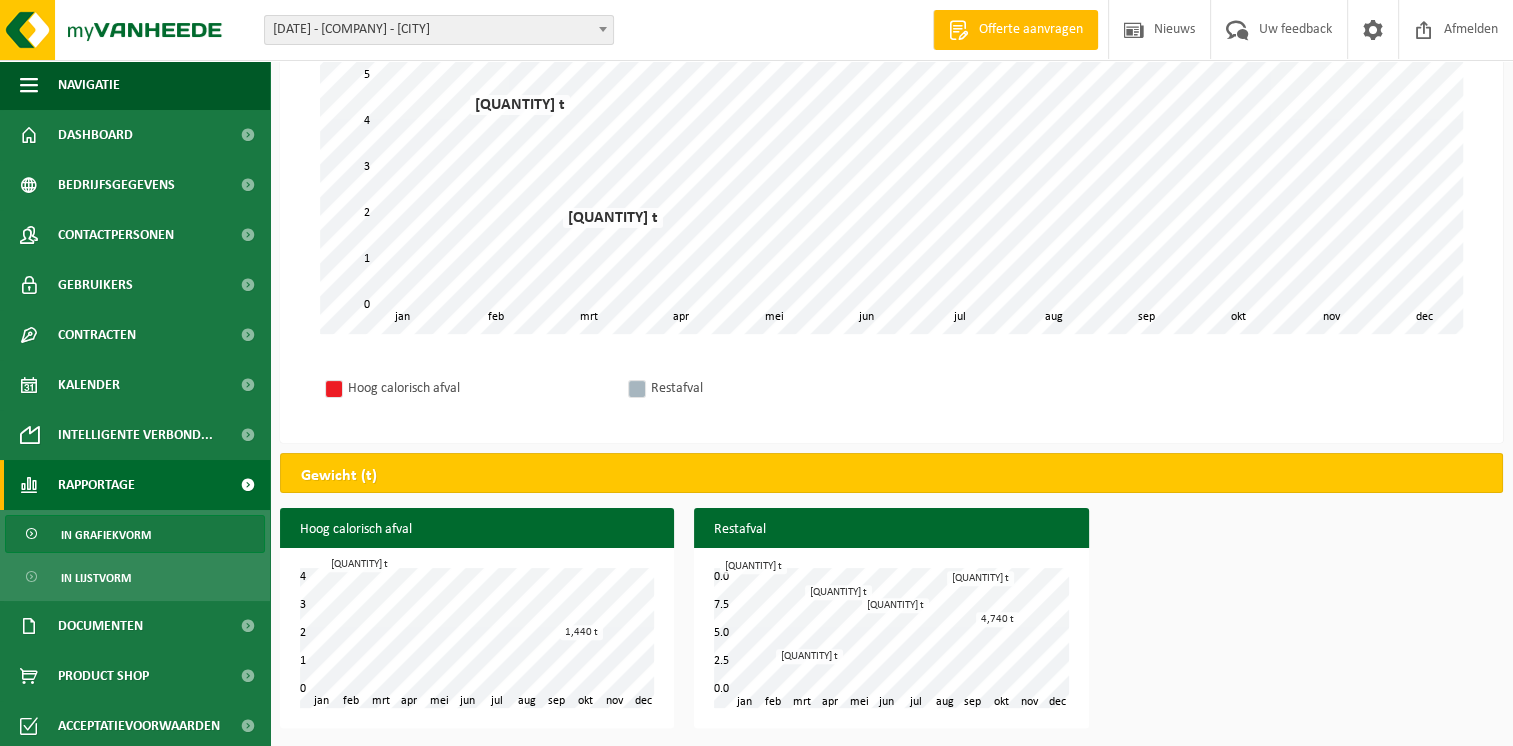 scroll, scrollTop: 0, scrollLeft: 0, axis: both 